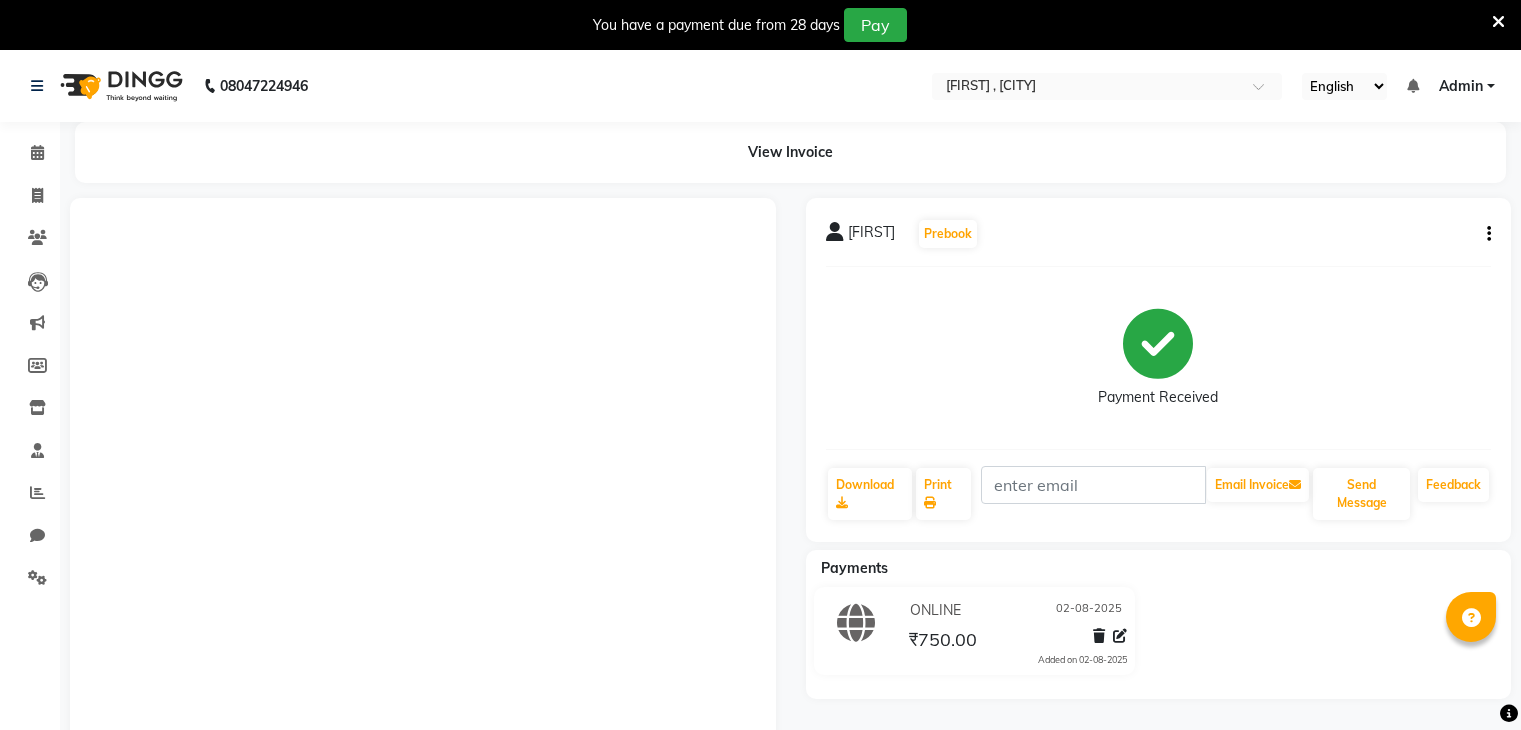 scroll, scrollTop: 120, scrollLeft: 0, axis: vertical 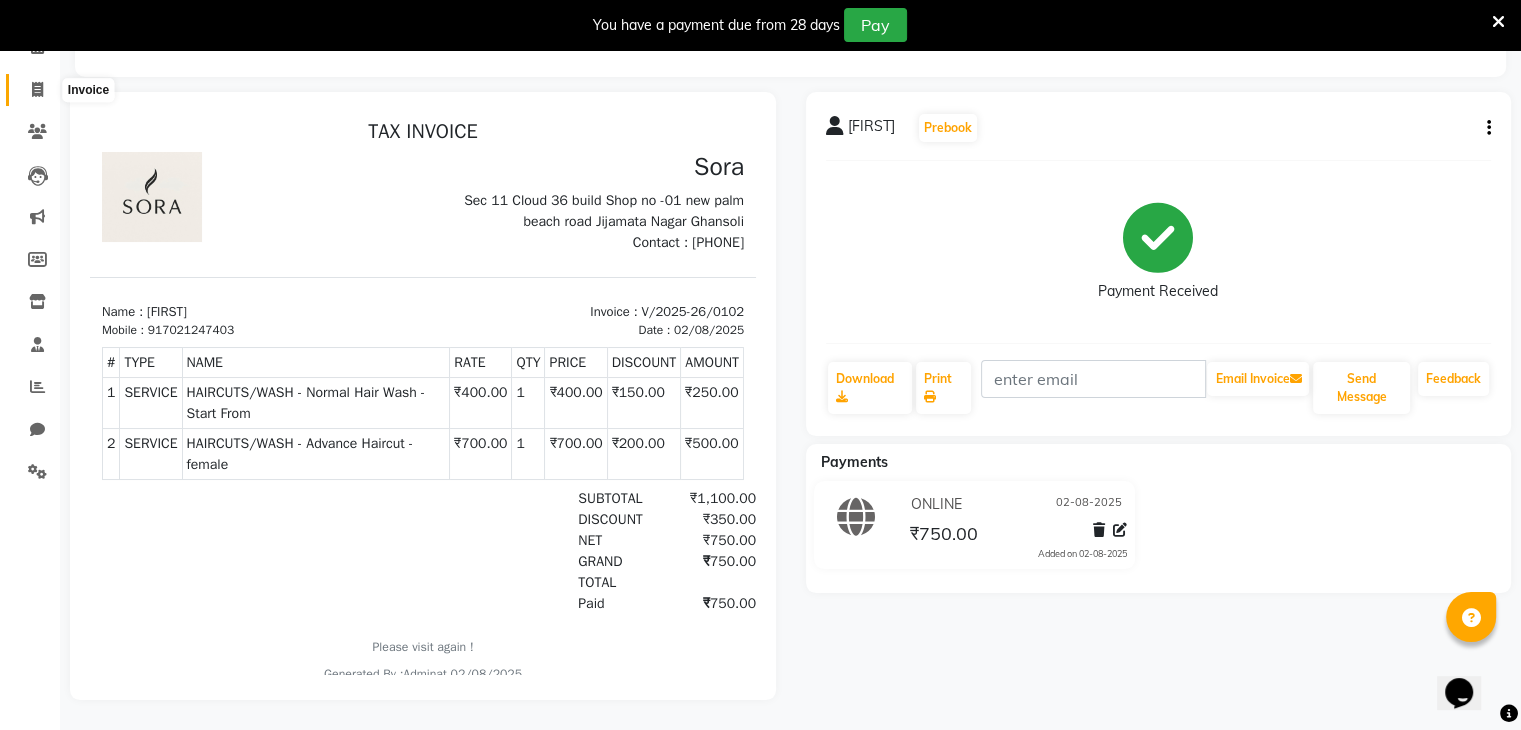 click 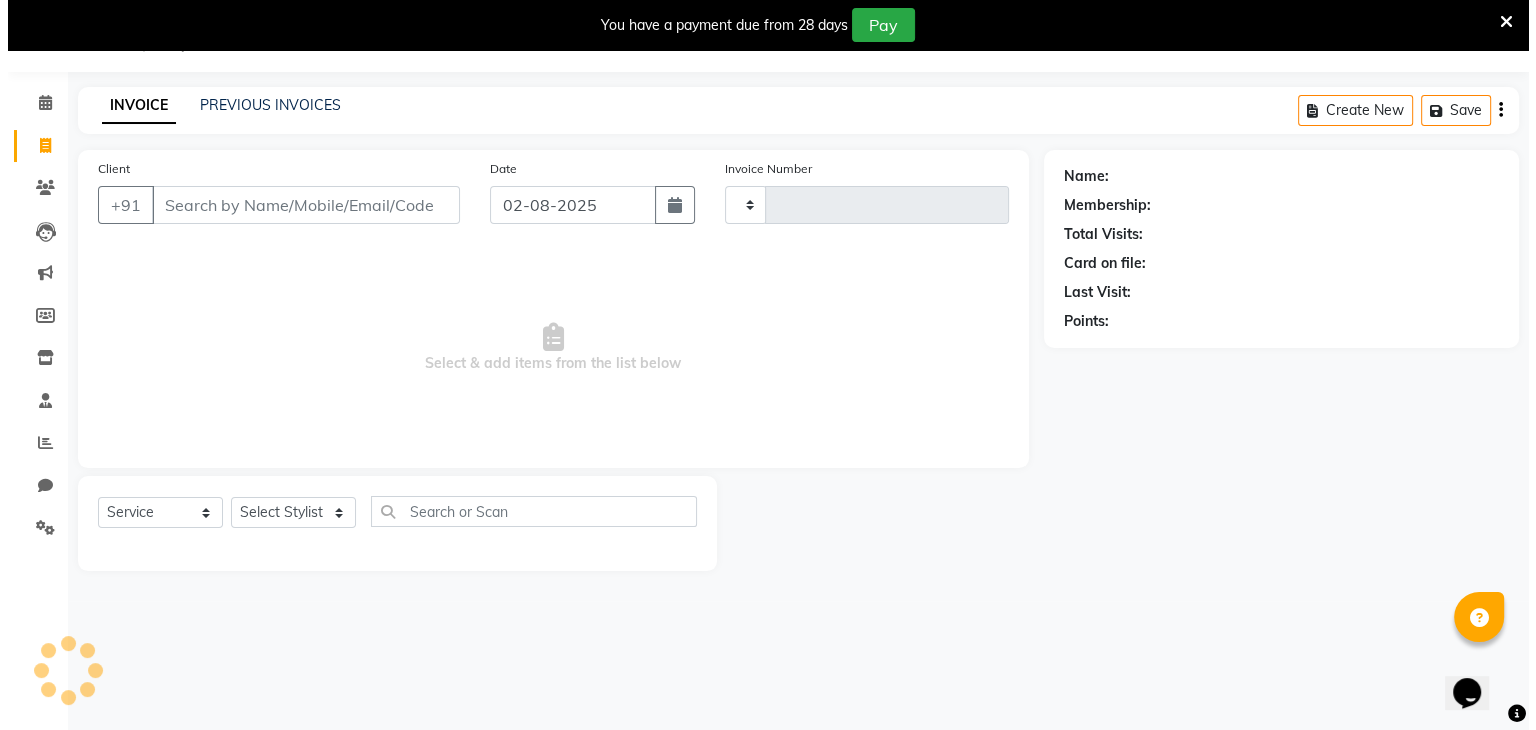 scroll, scrollTop: 50, scrollLeft: 0, axis: vertical 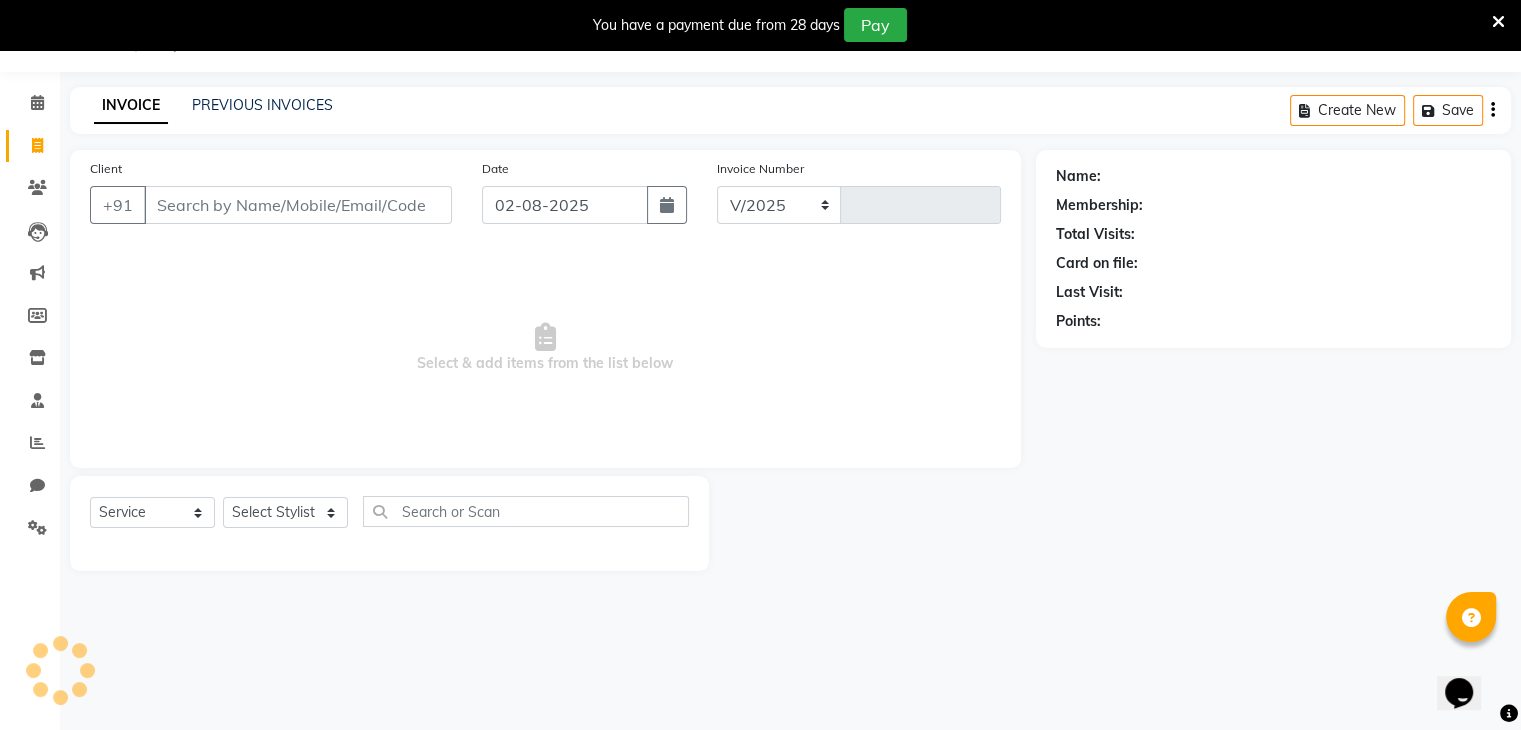 select on "8446" 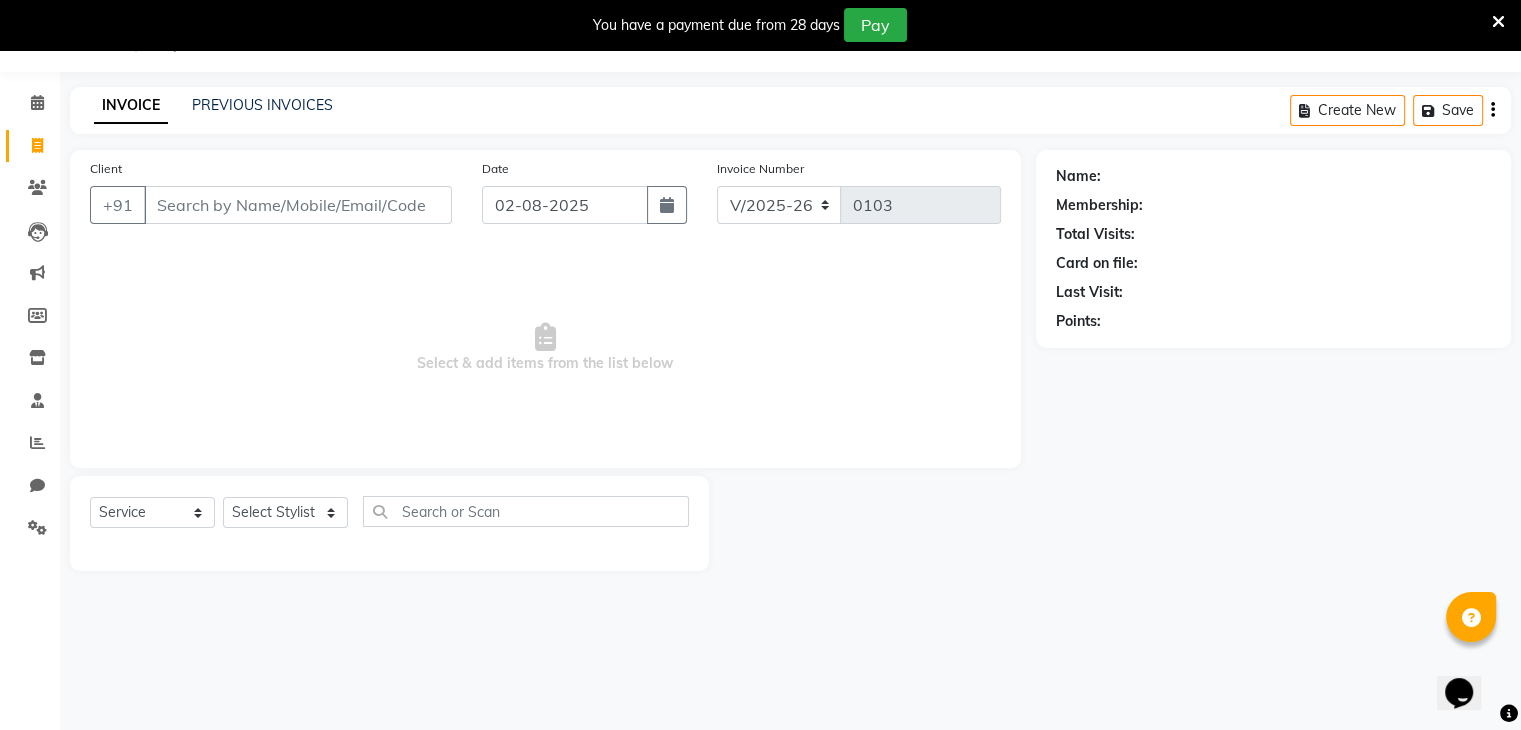 click on "Client +91" 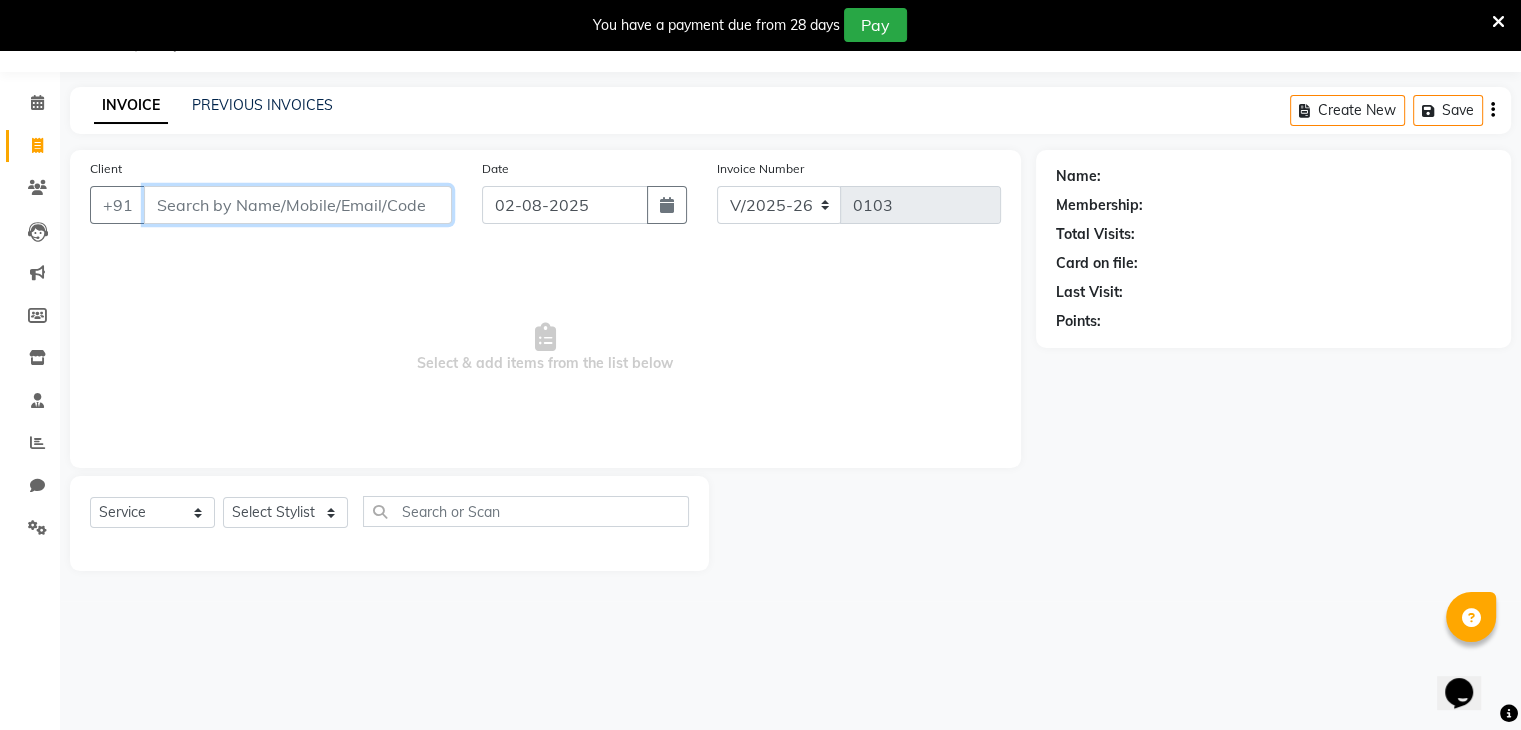 click on "Client" at bounding box center [298, 205] 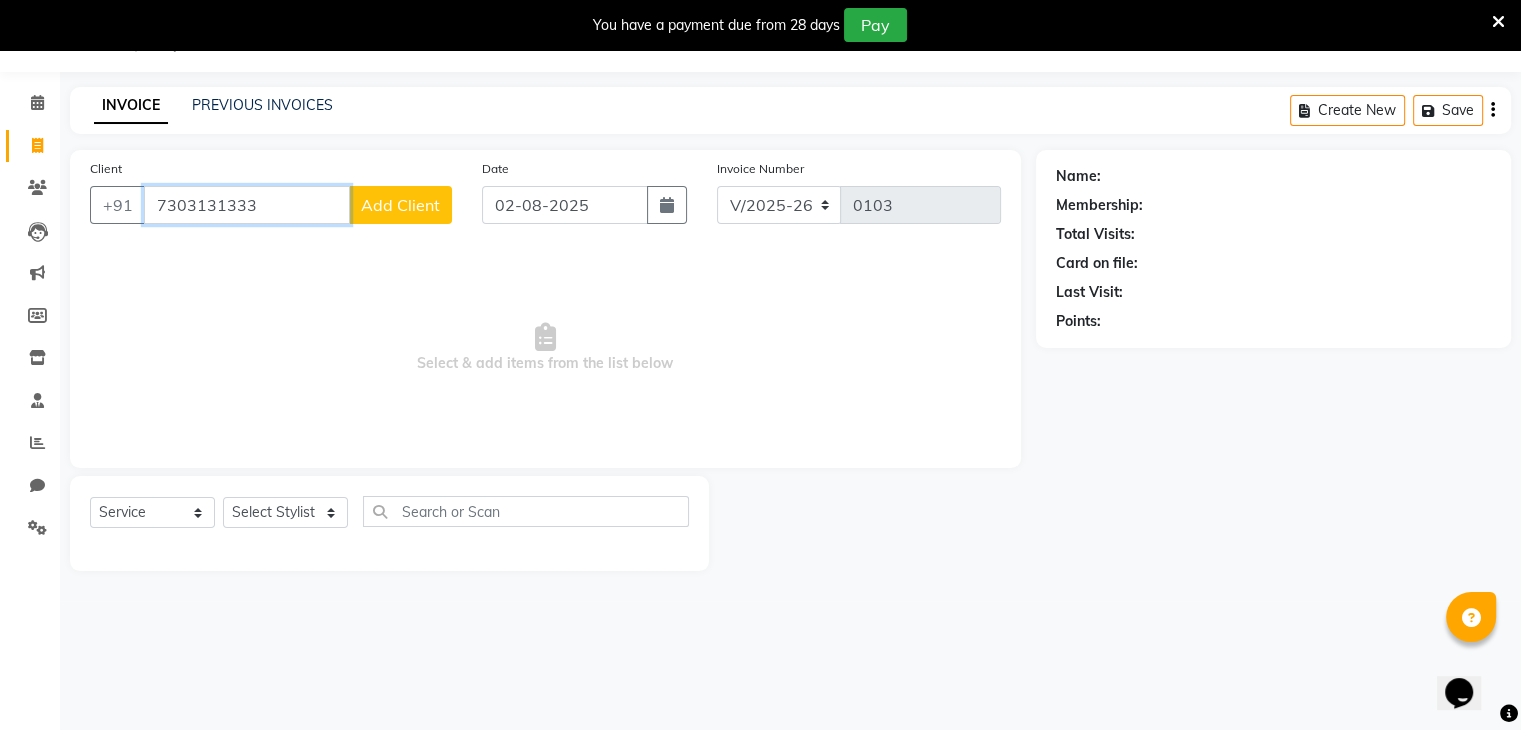 type on "7303131333" 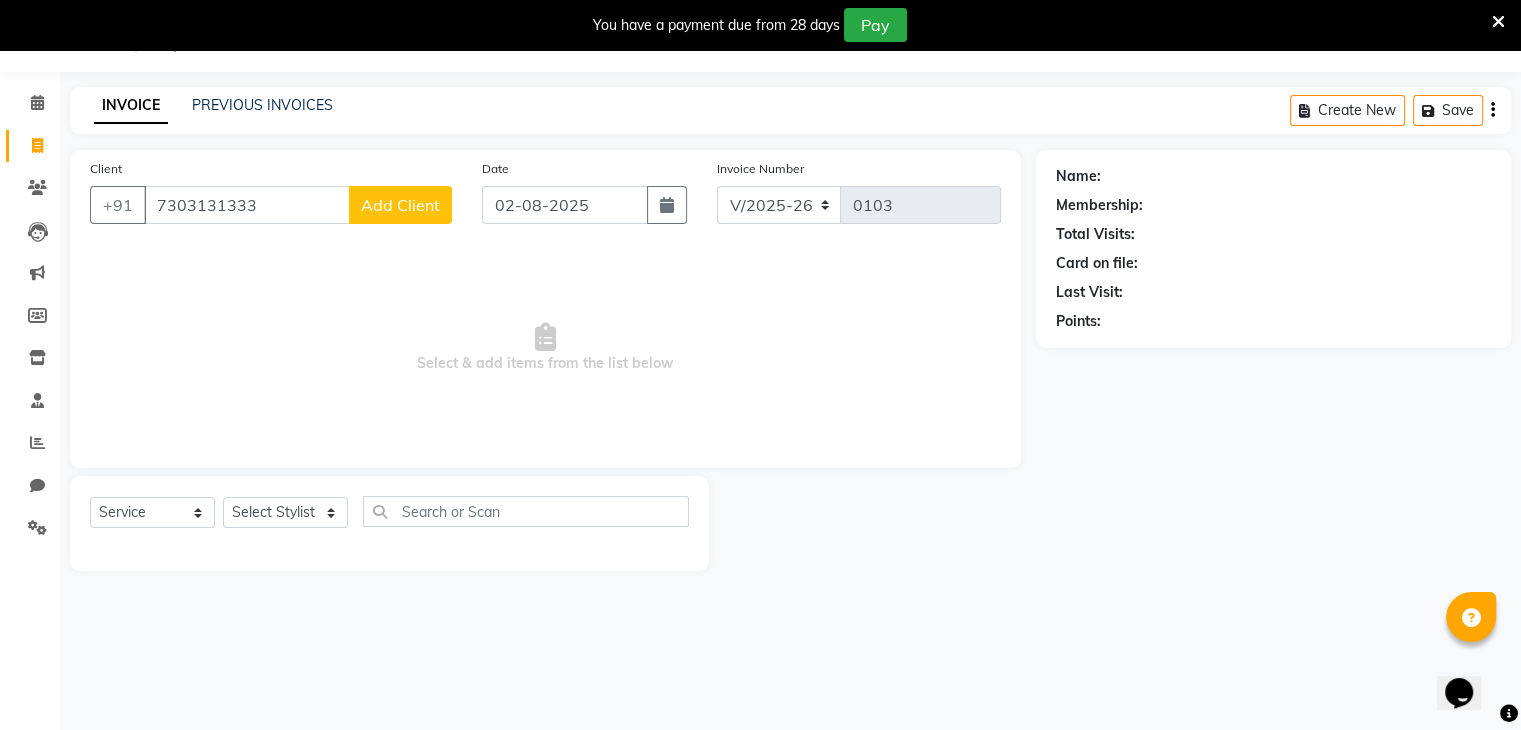click on "Add Client" 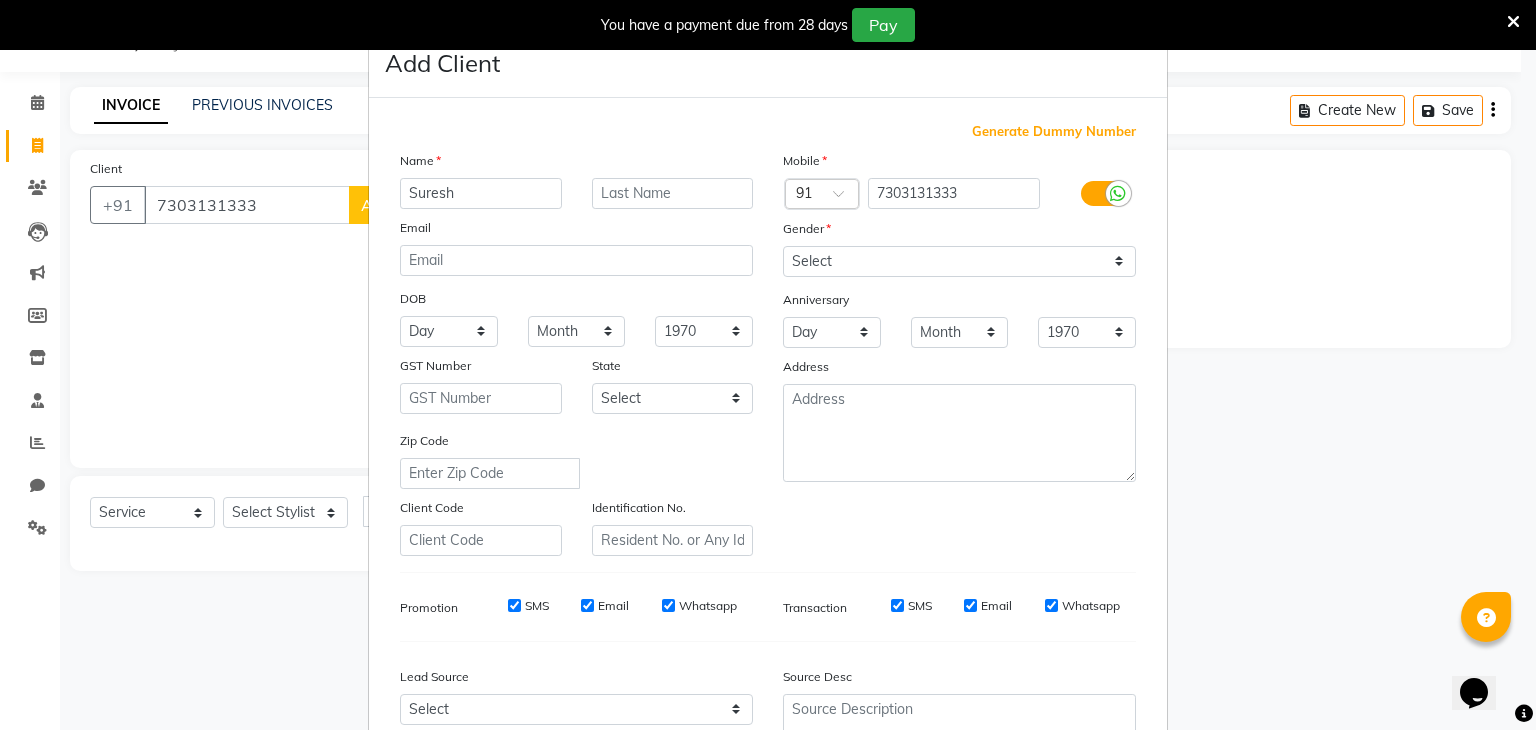 type on "Suresh" 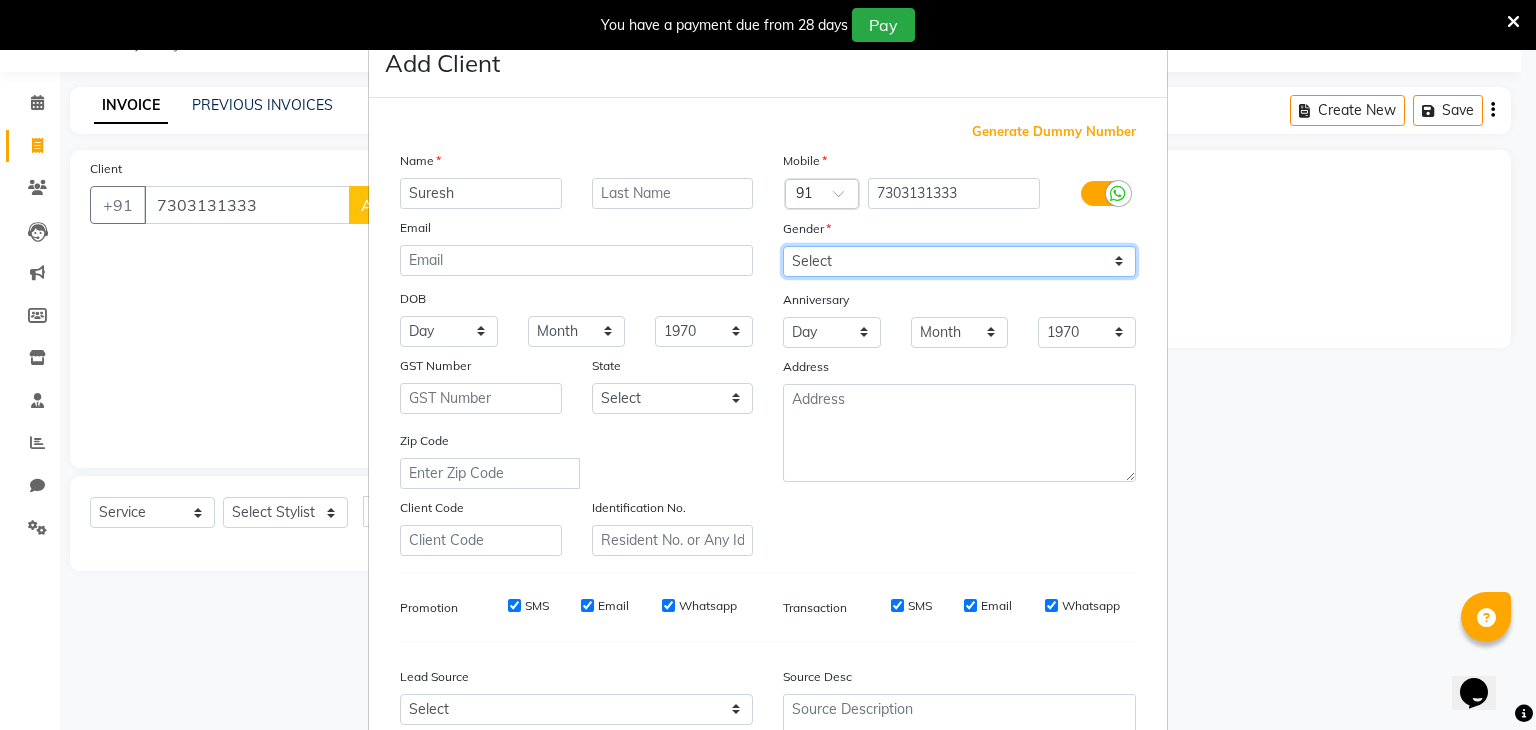click on "Select Male Female Other Prefer Not To Say" at bounding box center (959, 261) 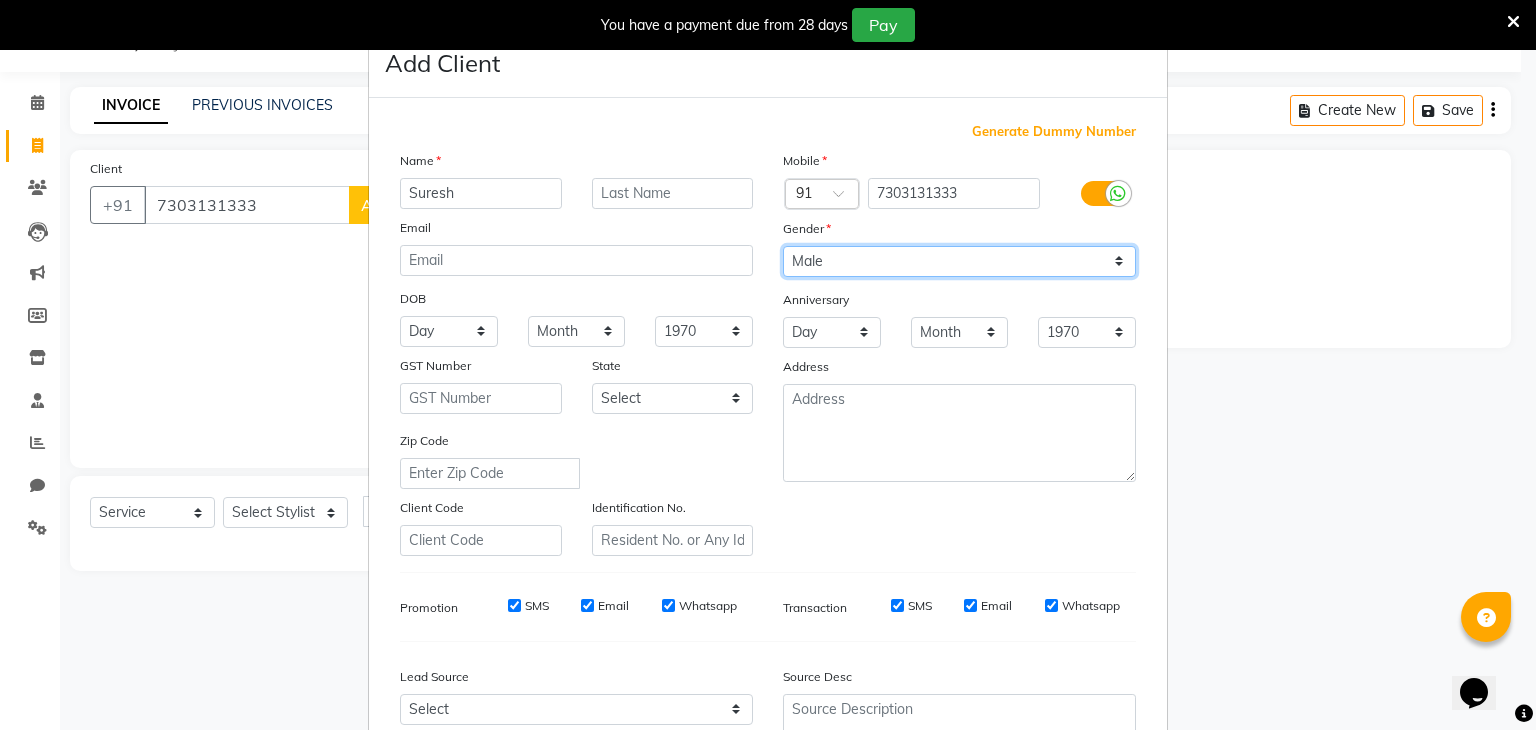click on "Select Male Female Other Prefer Not To Say" at bounding box center (959, 261) 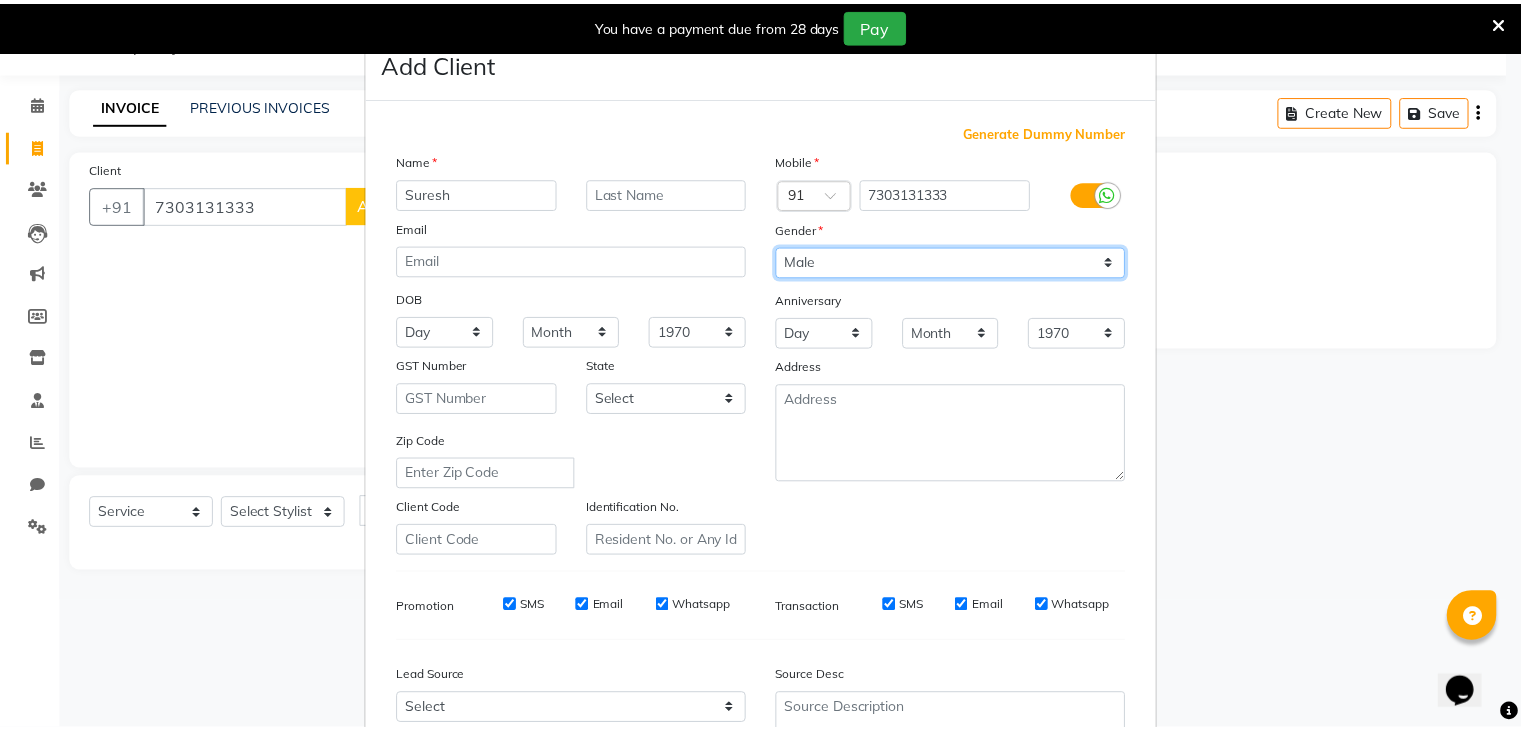 scroll, scrollTop: 203, scrollLeft: 0, axis: vertical 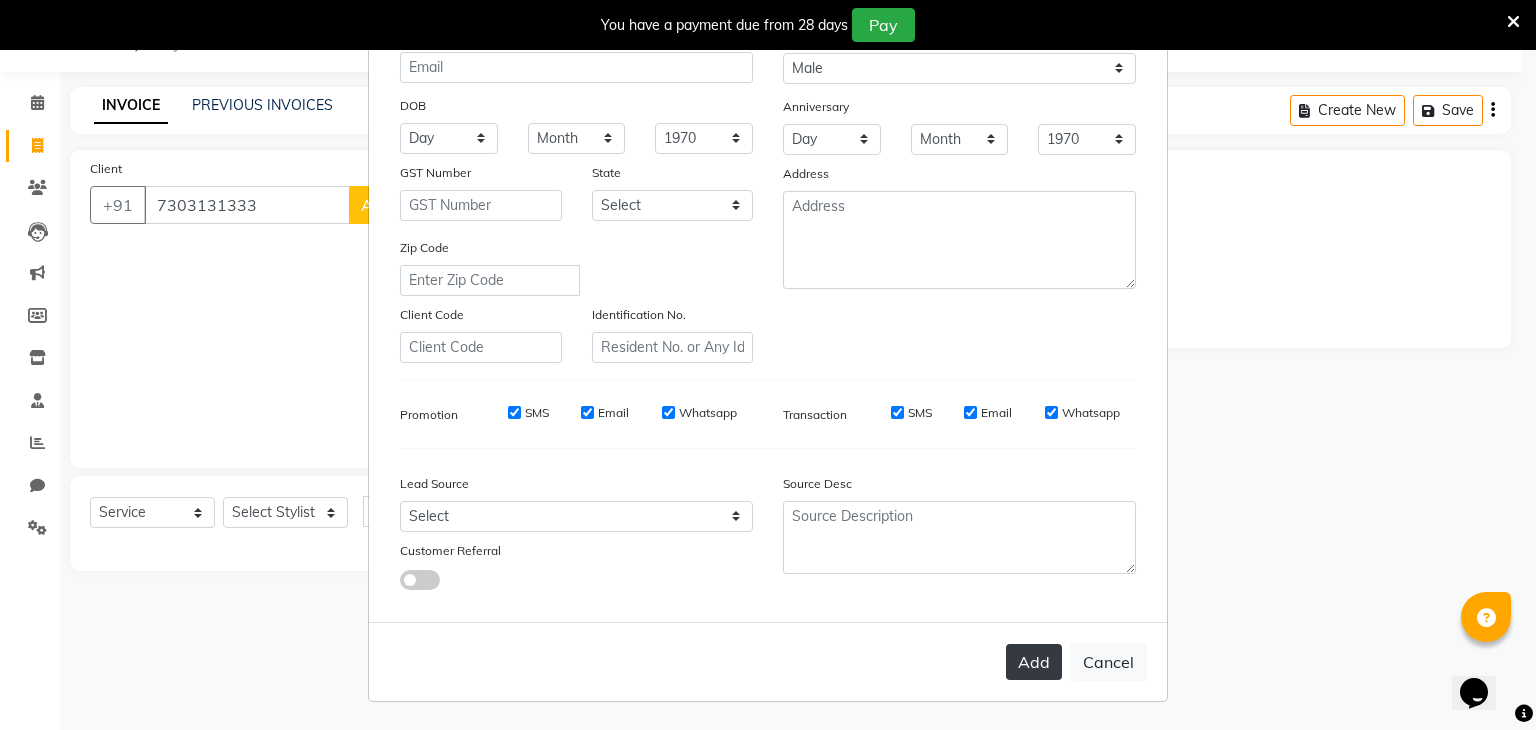 click on "Add" at bounding box center (1034, 662) 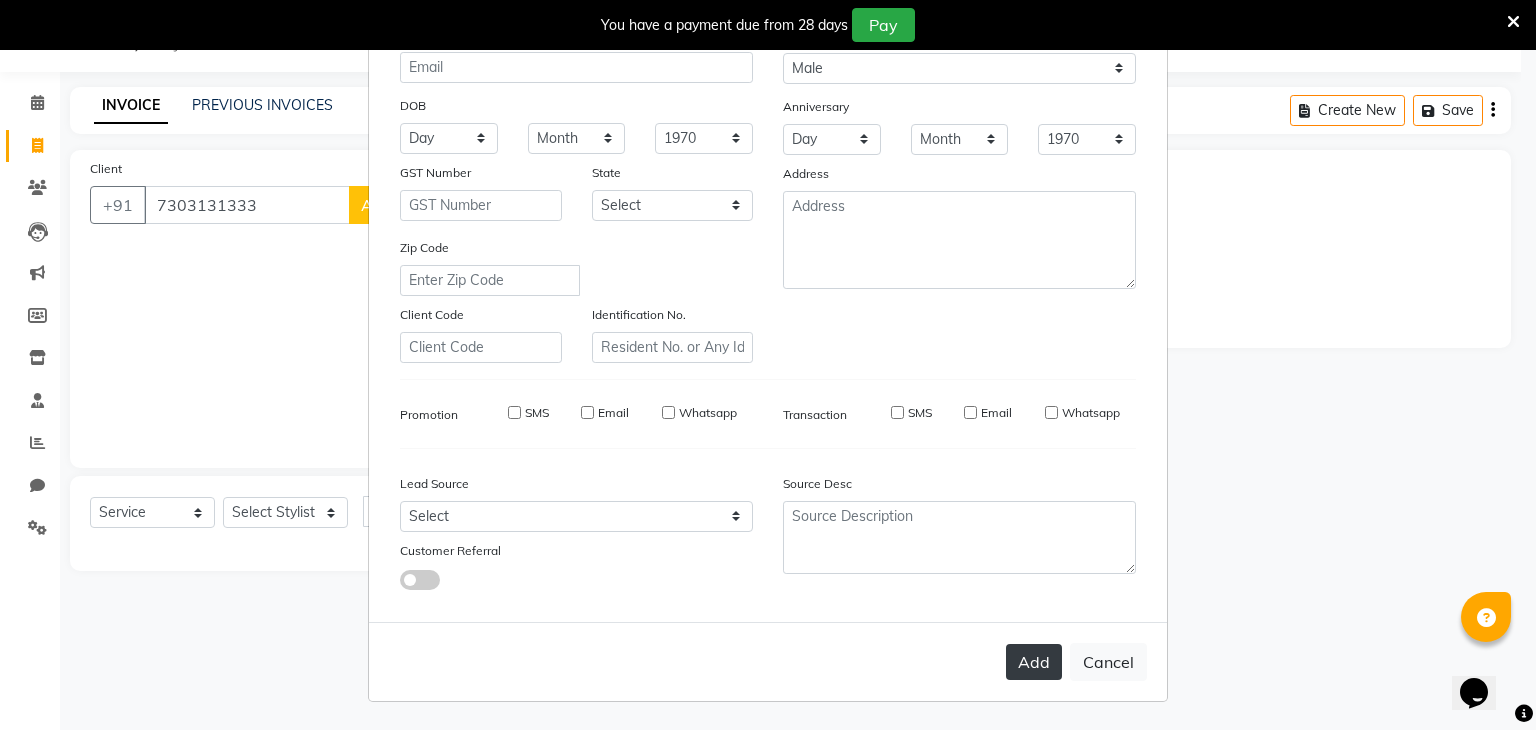type 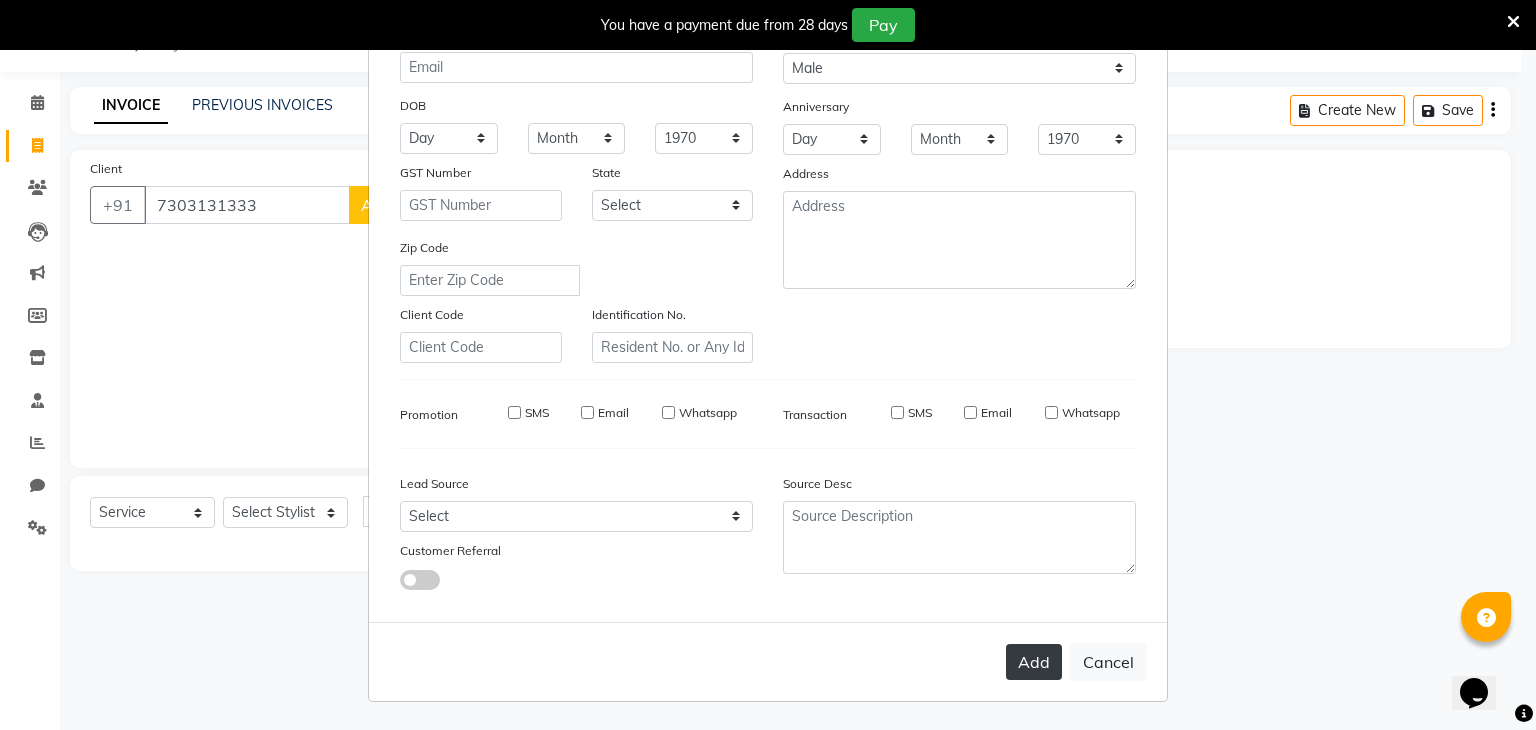 select 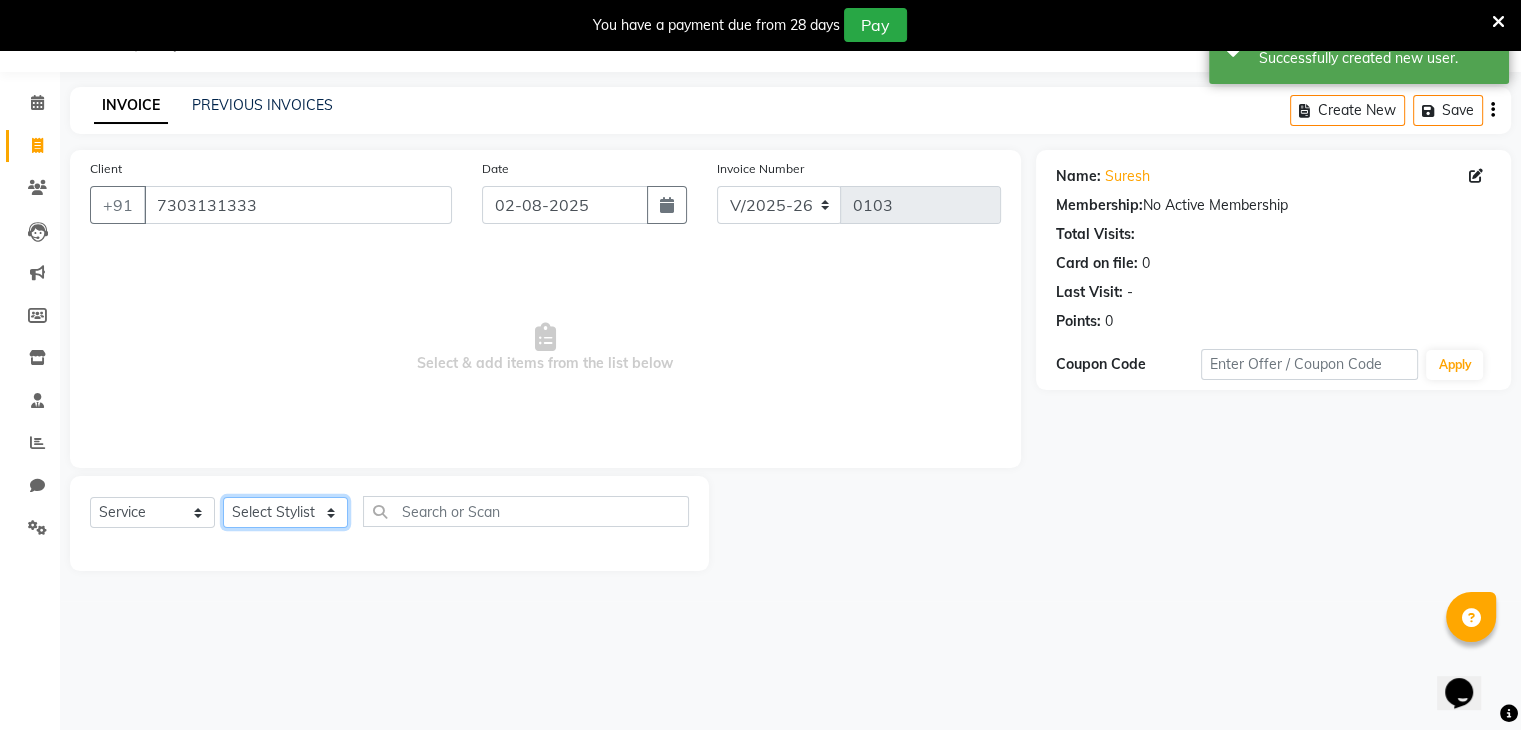 click on "Select Stylist [FIRST] [LAST] [FIRST] [LAST] [FIRST] [LAST] [FIRST] [LAST] [FIRST] [LAST] [FIRST] [LAST] [FIRST] [LAST] [FIRST] [LAST]" 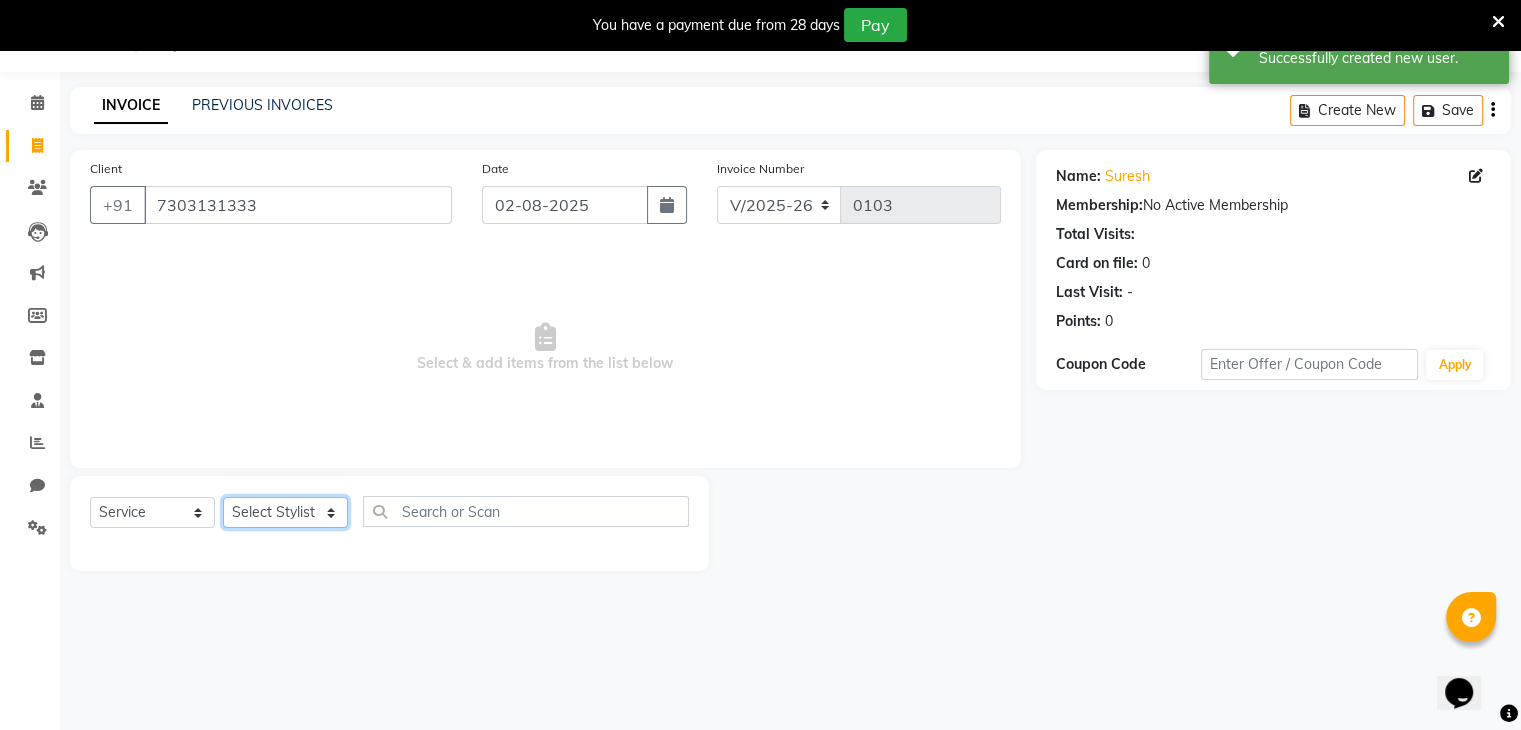 select on "81970" 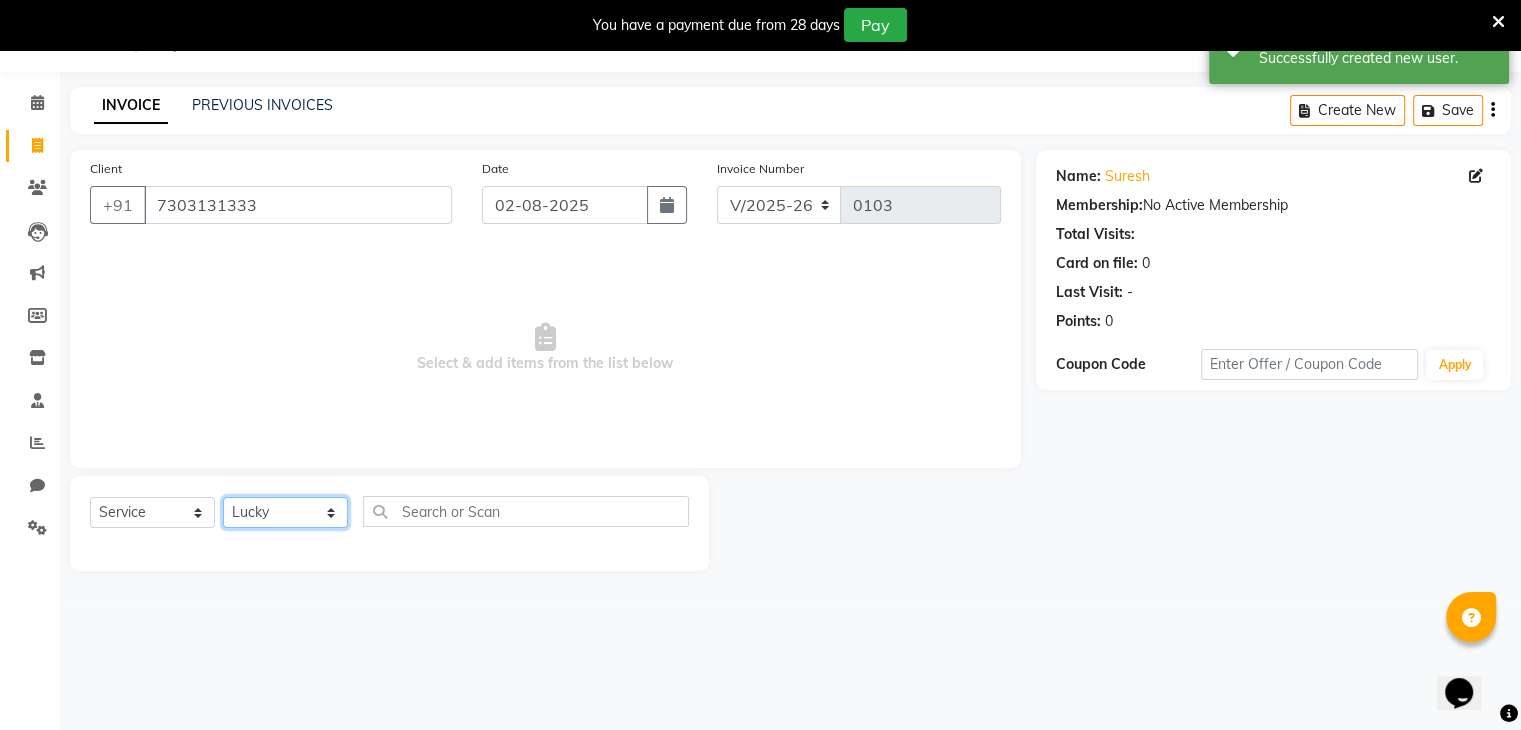 click on "Select Stylist [FIRST] [LAST] [FIRST] [LAST] [FIRST] [LAST] [FIRST] [LAST] [FIRST] [LAST] [FIRST] [LAST] [FIRST] [LAST] [FIRST] [LAST]" 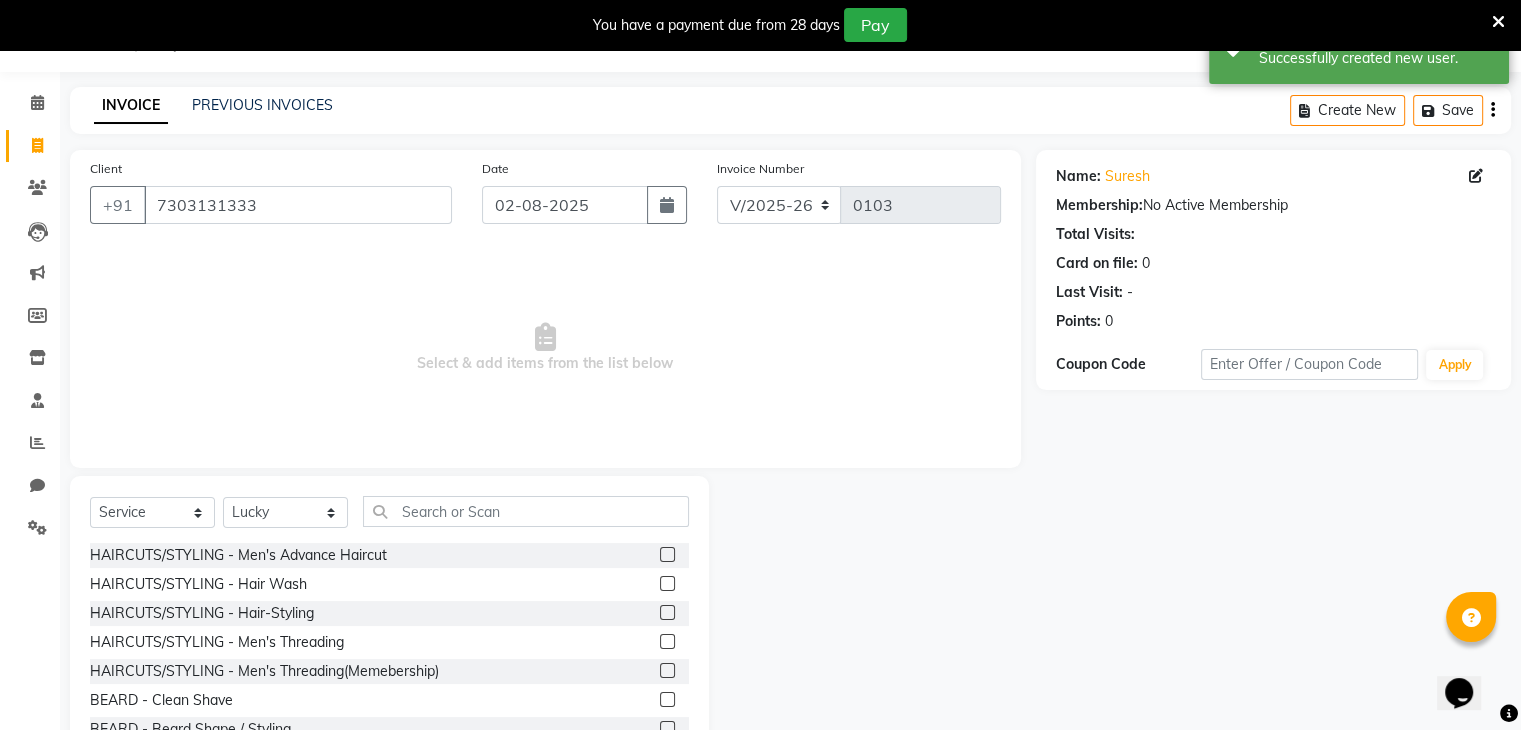 click 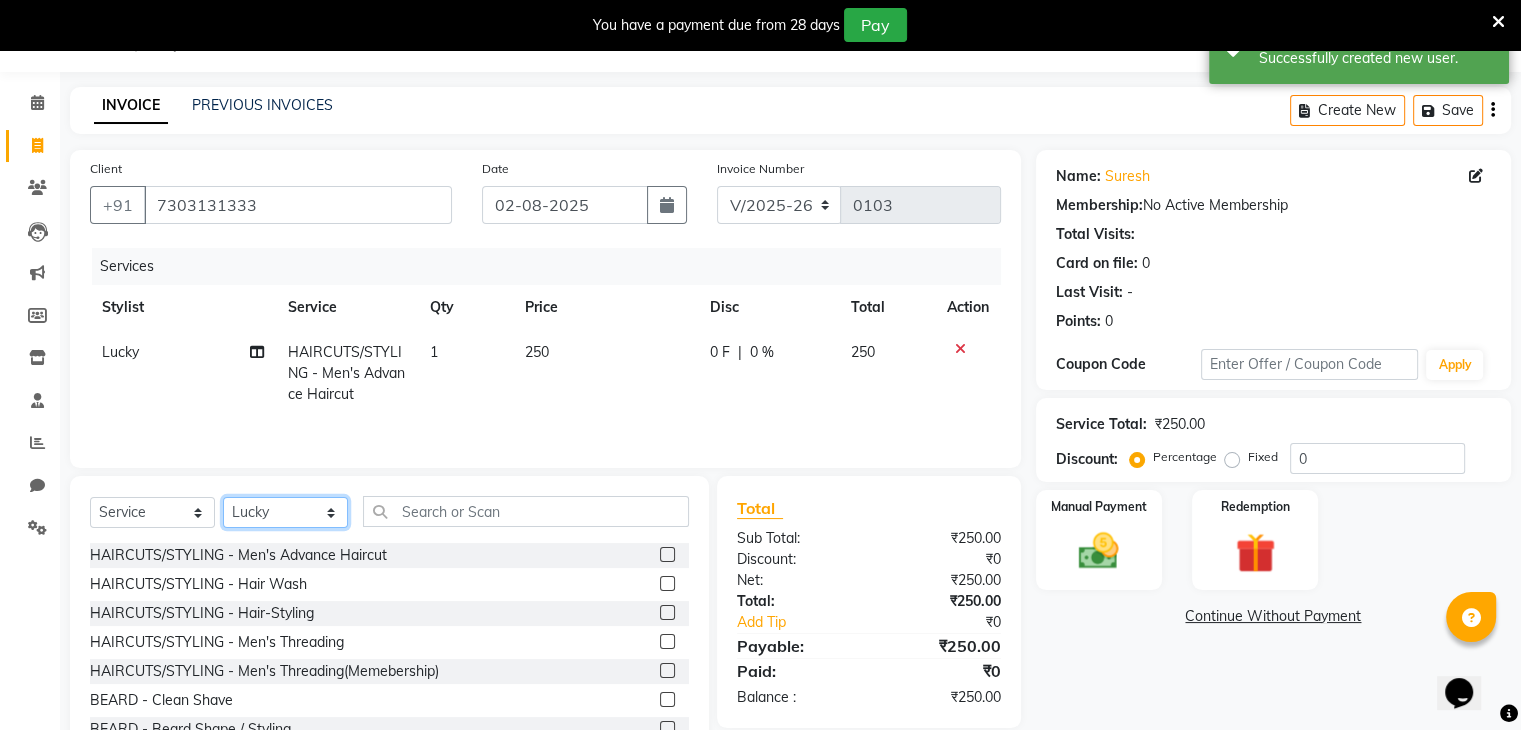 click on "Select Stylist [FIRST] [LAST] [FIRST] [LAST] [FIRST] [LAST] [FIRST] [LAST] [FIRST] [LAST] [FIRST] [LAST] [FIRST] [LAST] [FIRST] [LAST]" 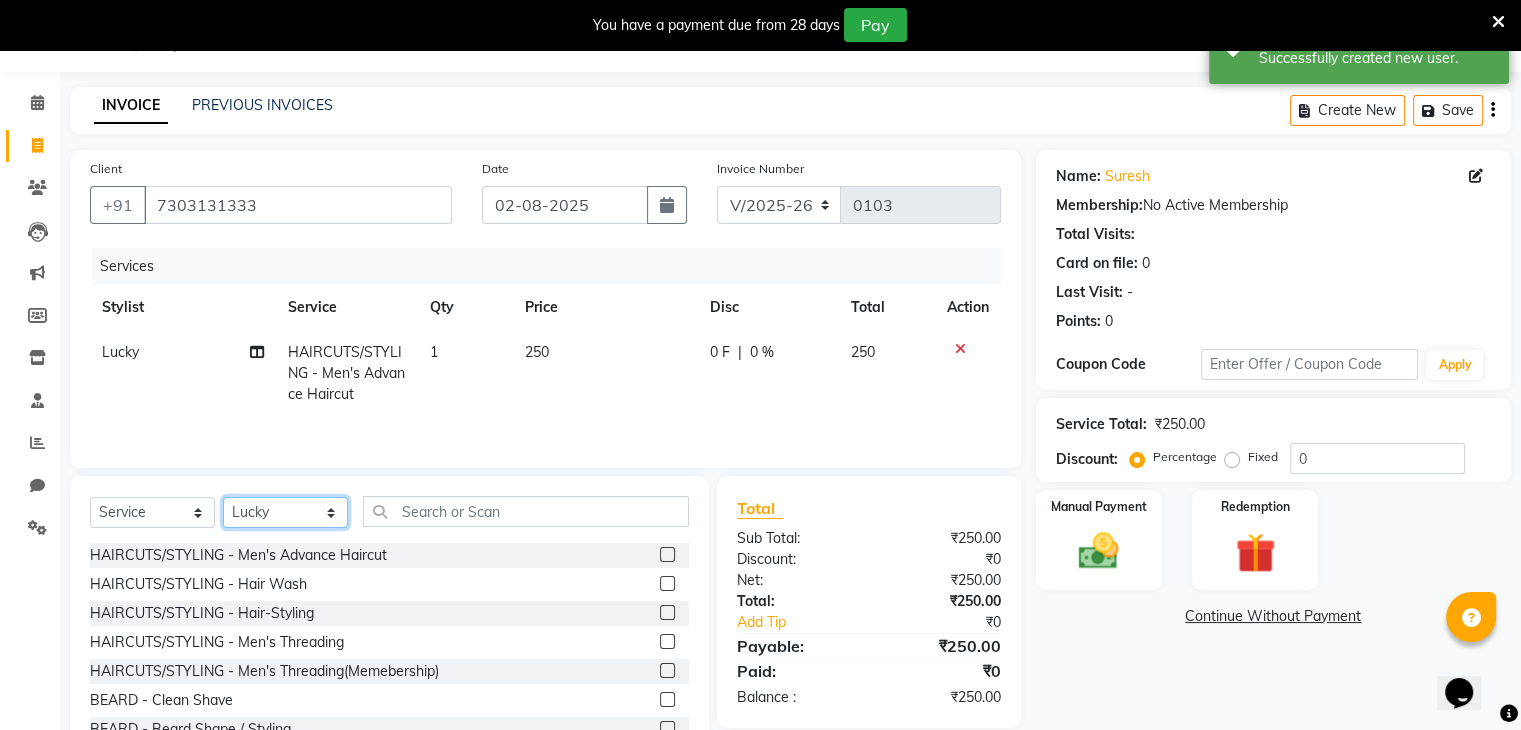 click on "Select Stylist [FIRST] [LAST] [FIRST] [LAST] [FIRST] [LAST] [FIRST] [LAST] [FIRST] [LAST] [FIRST] [LAST] [FIRST] [LAST] [FIRST] [LAST]" 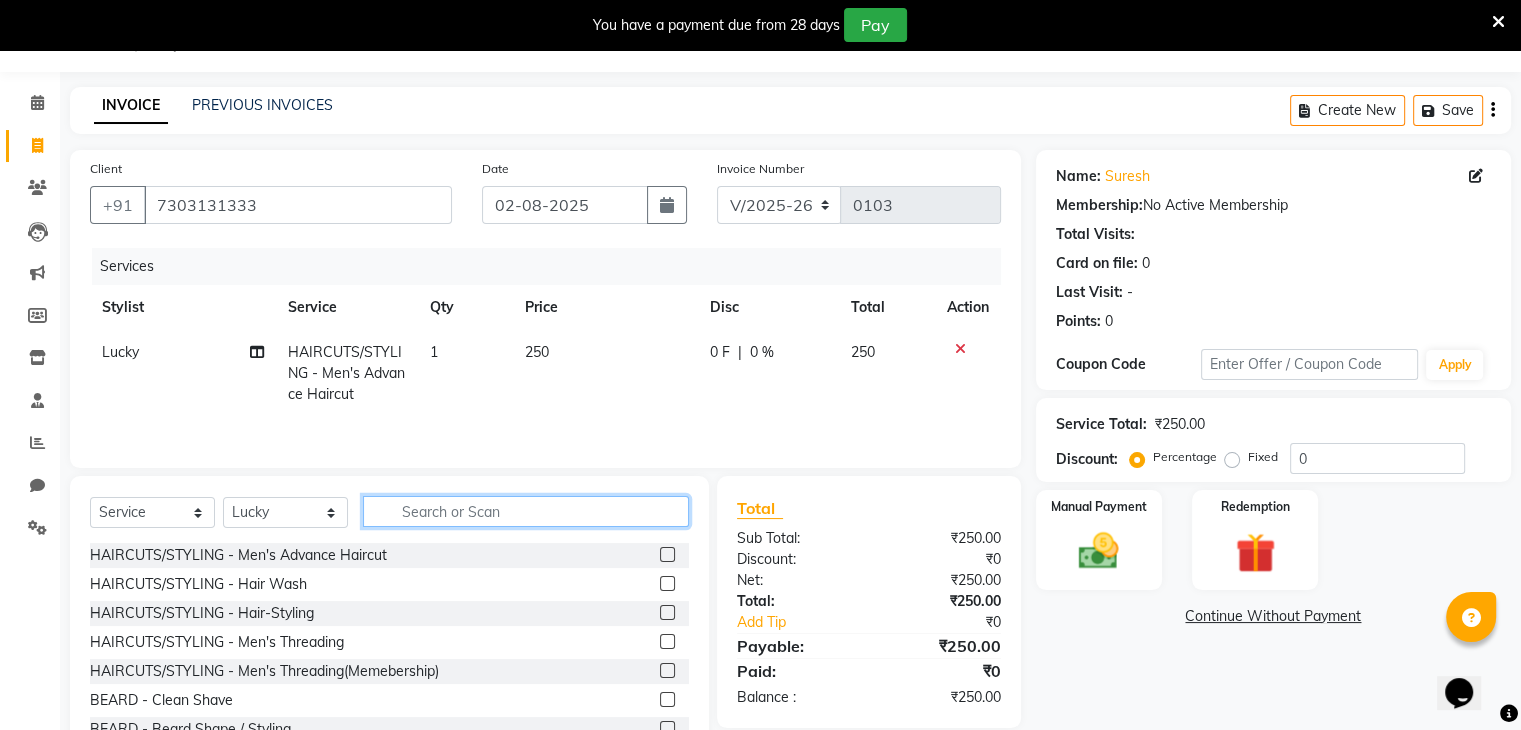 click 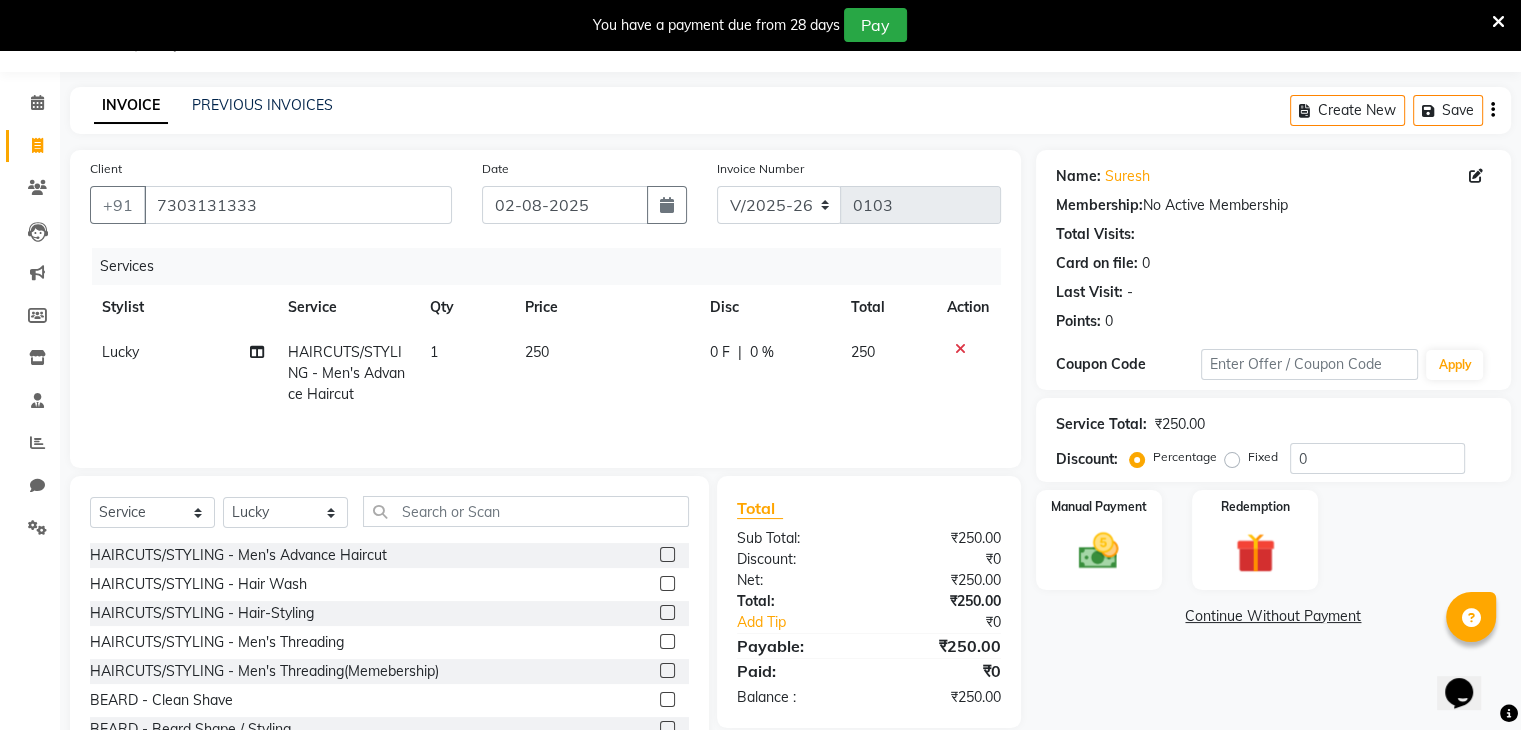 click 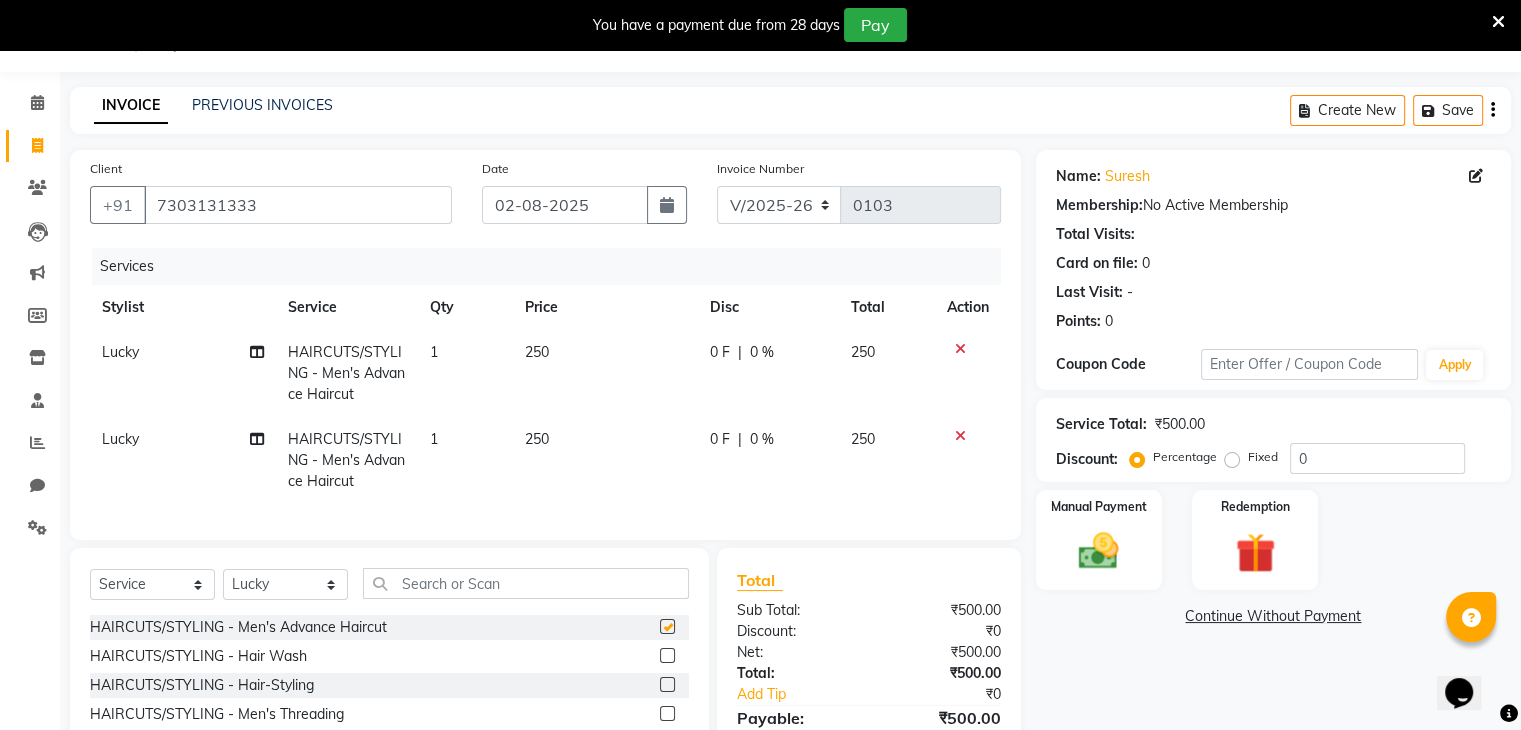 checkbox on "false" 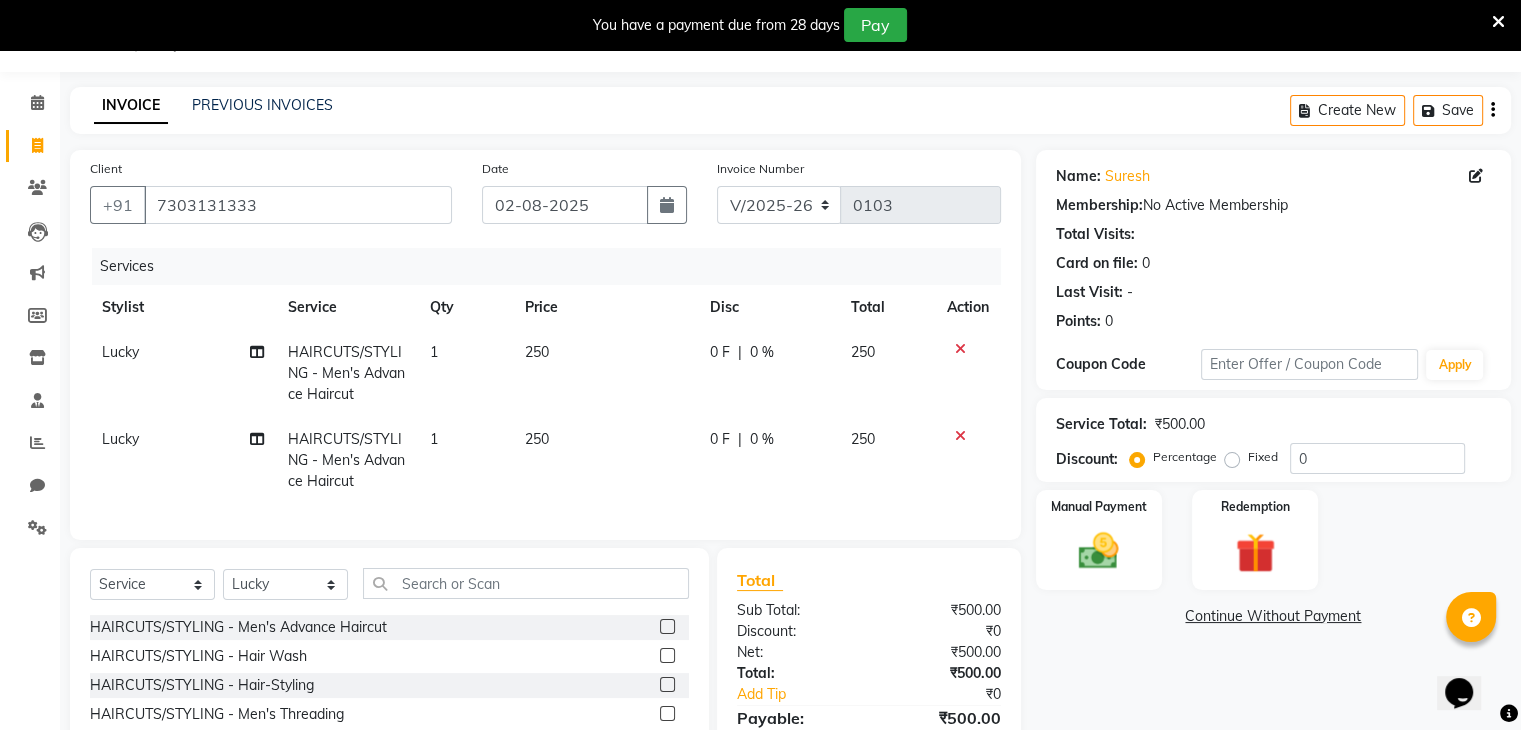 click 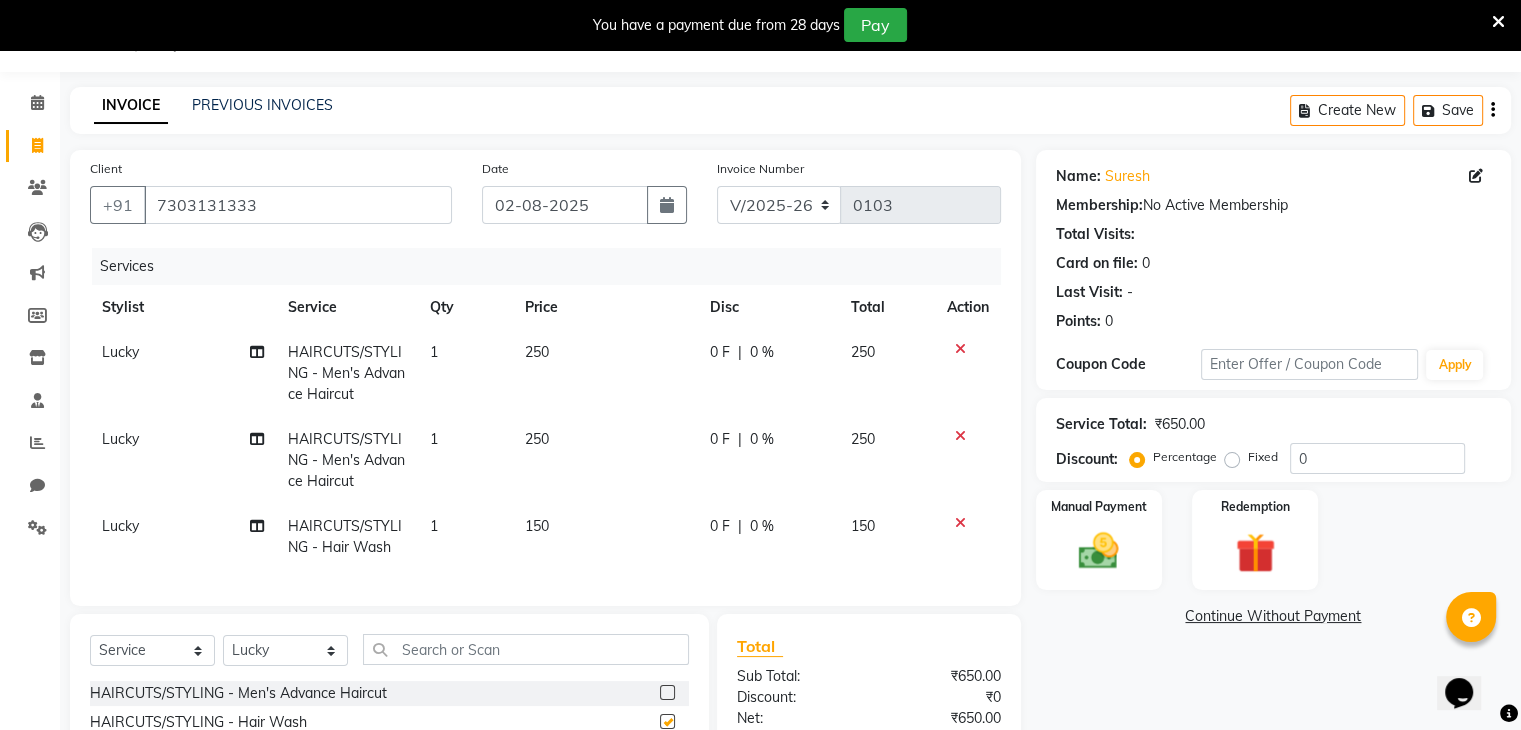 checkbox on "false" 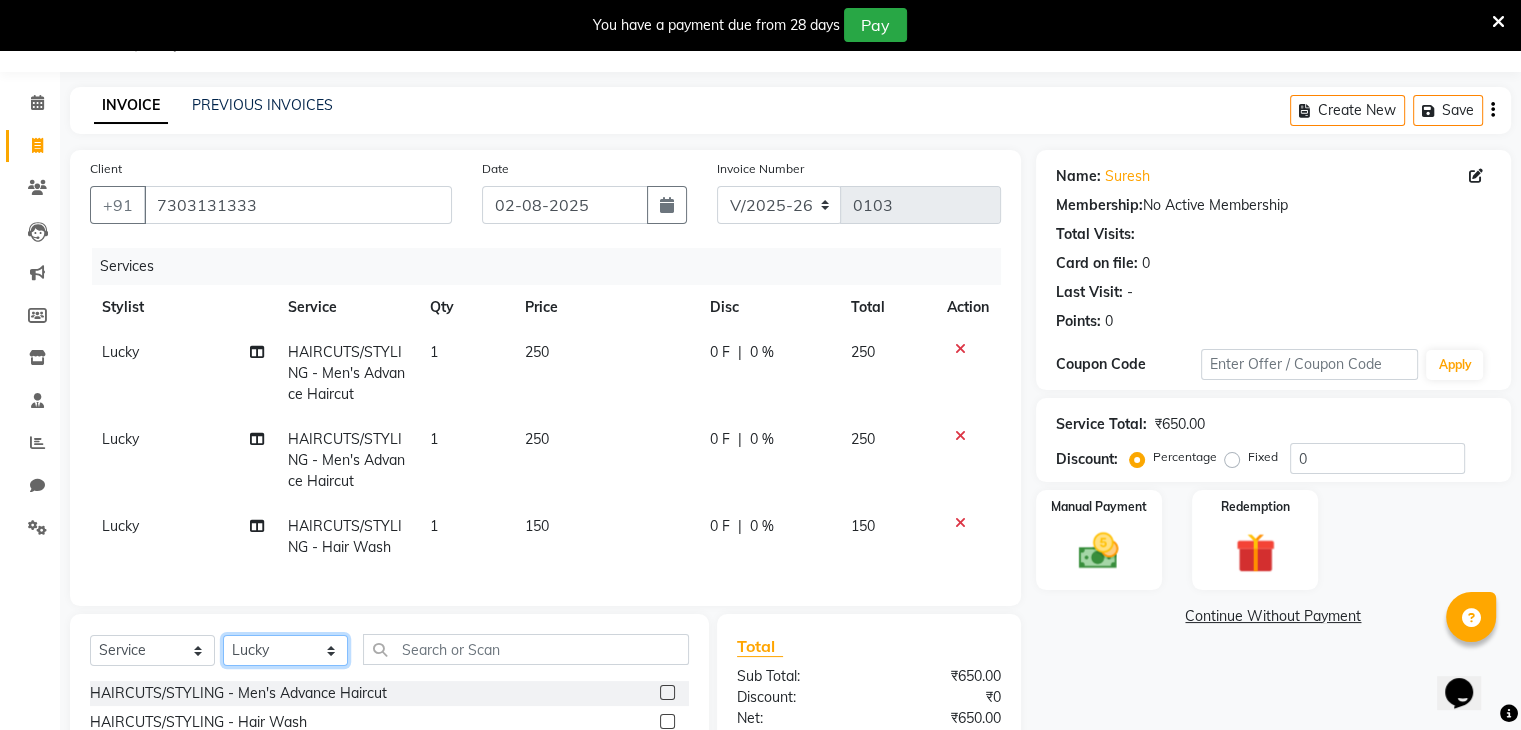 click on "Select Stylist [FIRST] [LAST] [FIRST] [LAST] [FIRST] [LAST] [FIRST] [LAST] [FIRST] [LAST] [FIRST] [LAST] [FIRST] [LAST] [FIRST] [LAST]" 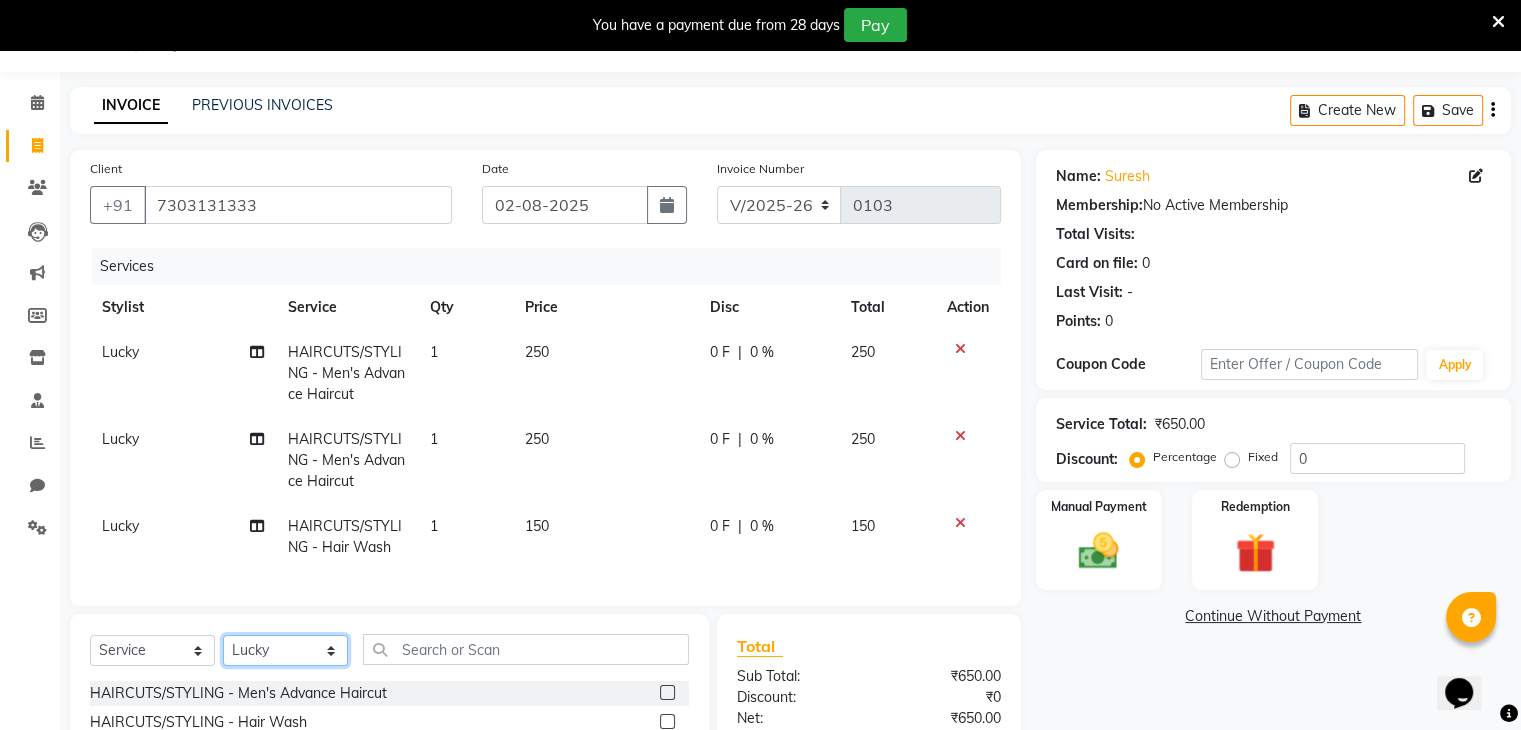 select on "86335" 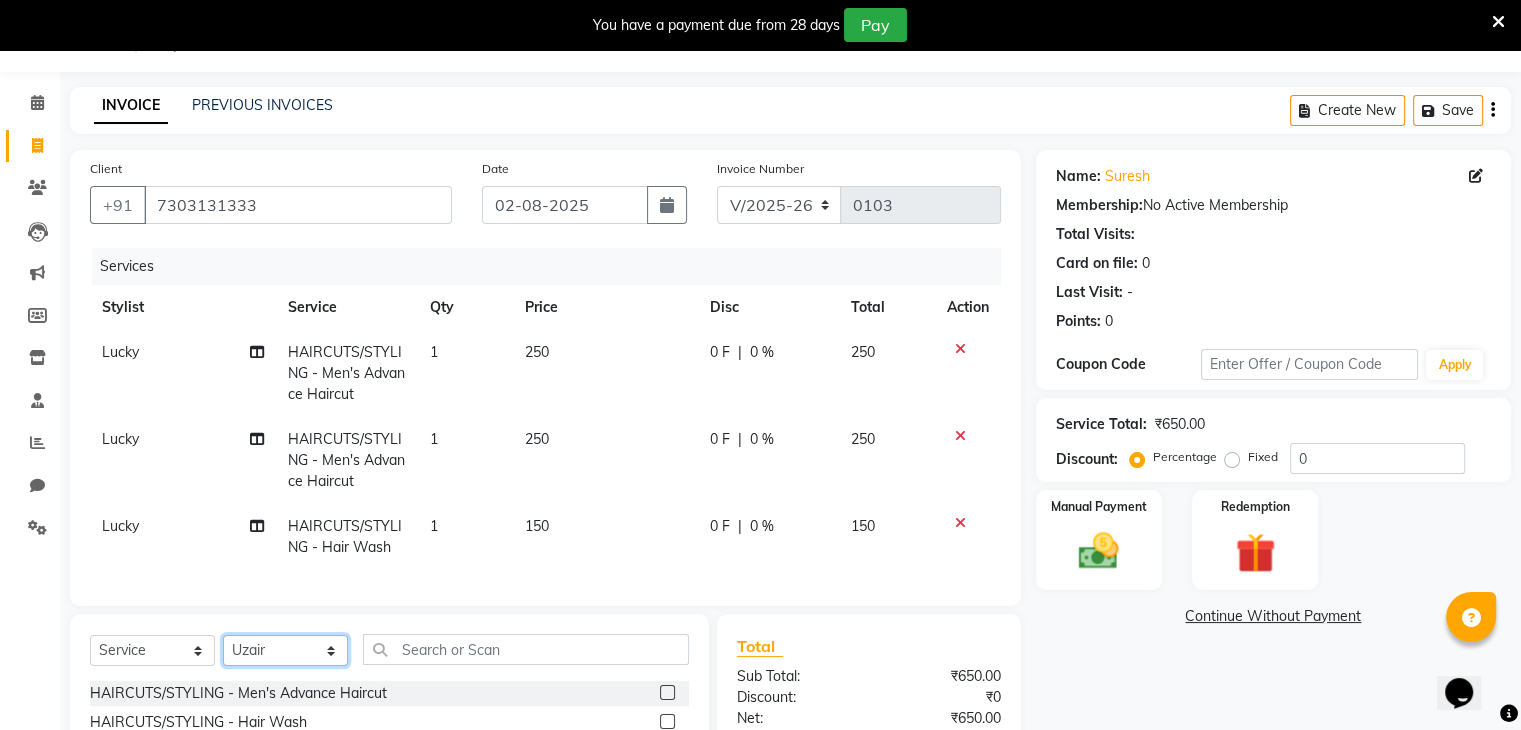 click on "Select Stylist [FIRST] [LAST] [FIRST] [LAST] [FIRST] [LAST] [FIRST] [LAST] [FIRST] [LAST] [FIRST] [LAST] [FIRST] [LAST] [FIRST] [LAST]" 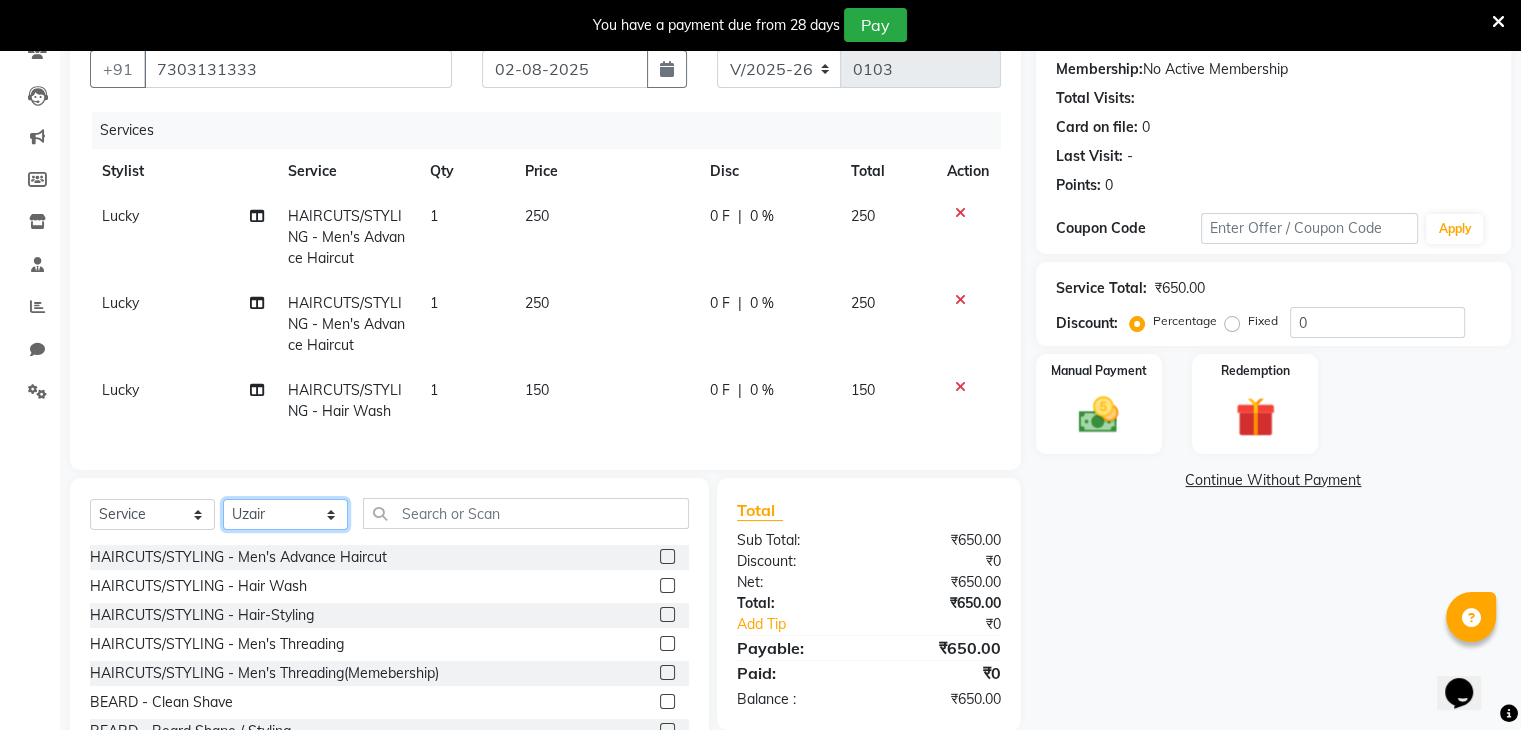 scroll, scrollTop: 191, scrollLeft: 0, axis: vertical 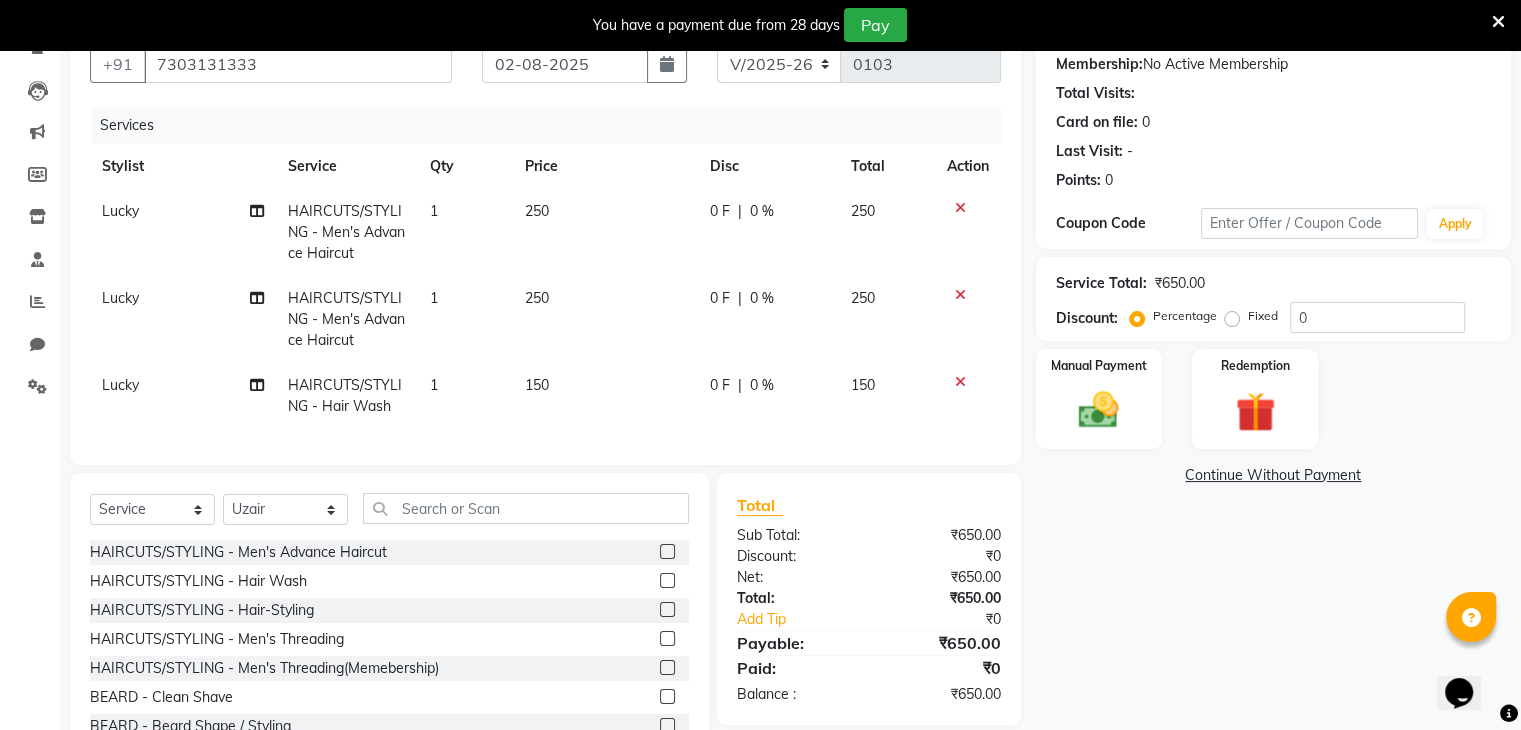 click 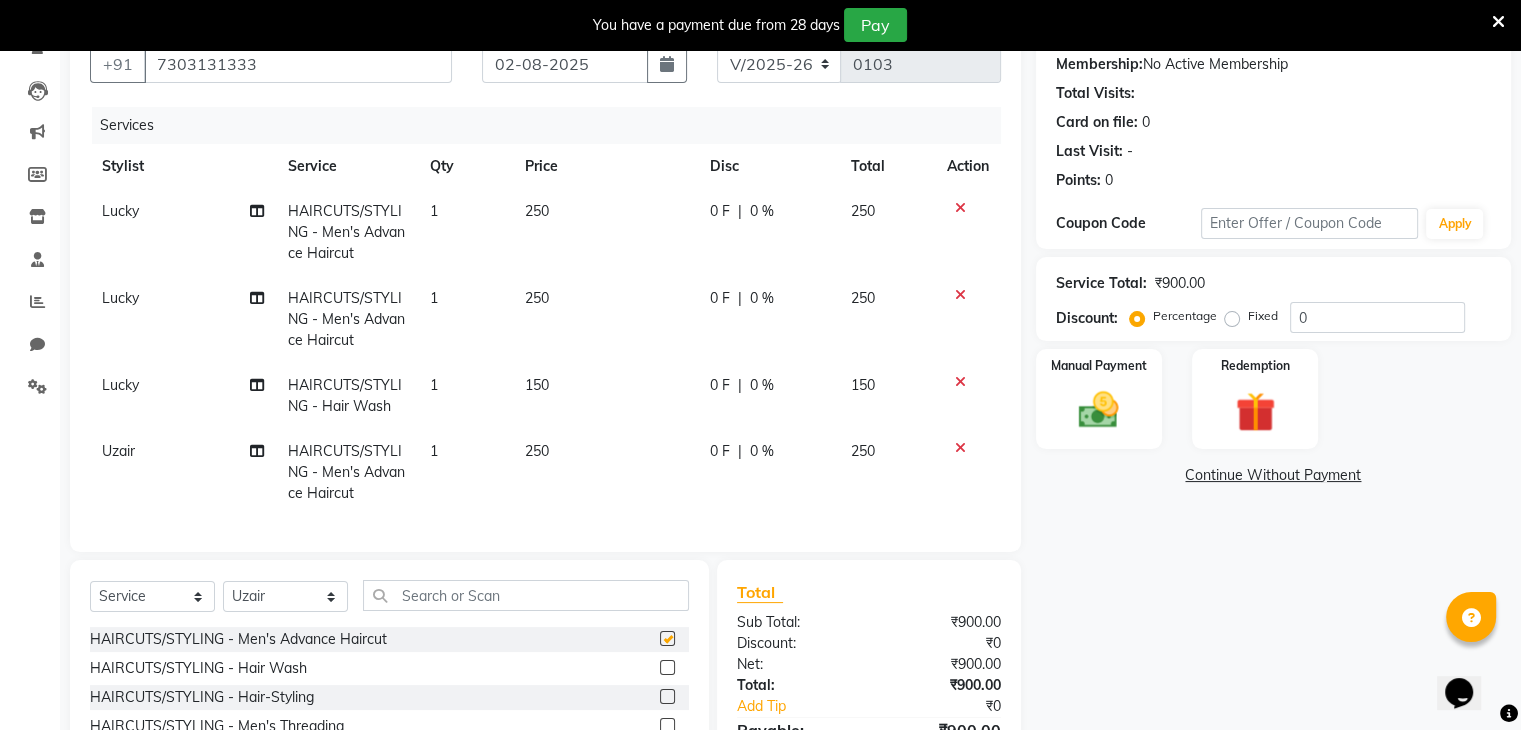 checkbox on "false" 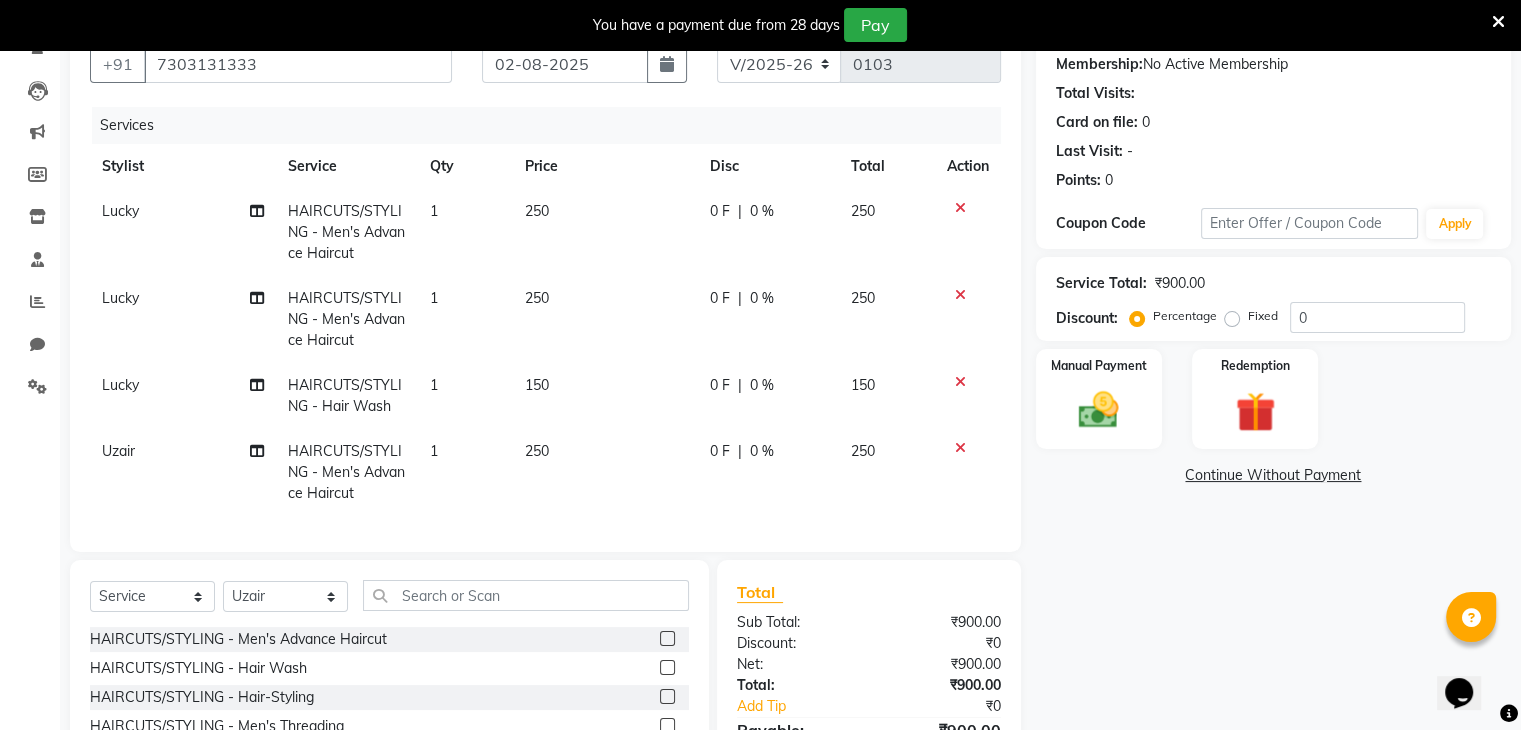 click on "0 F" 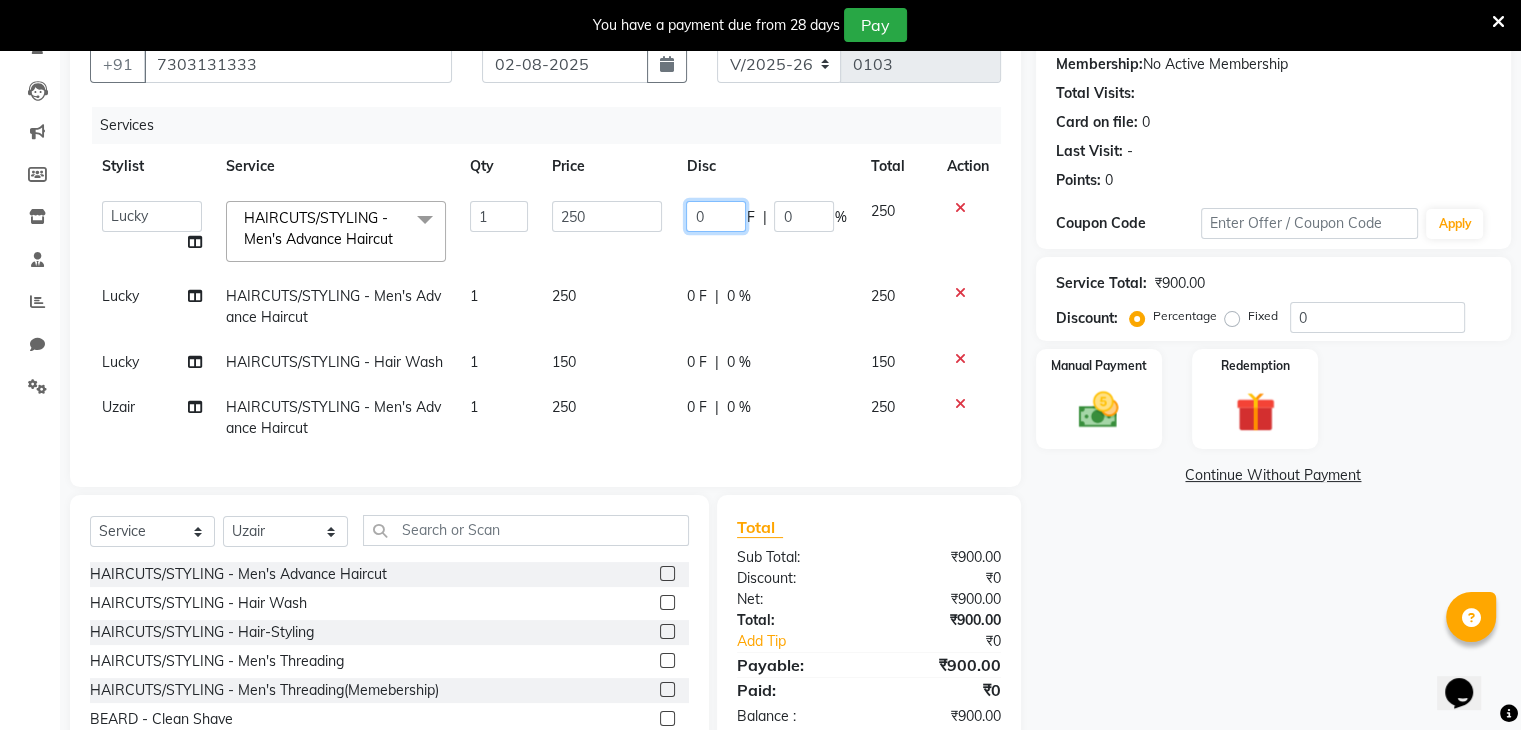 click on "0" 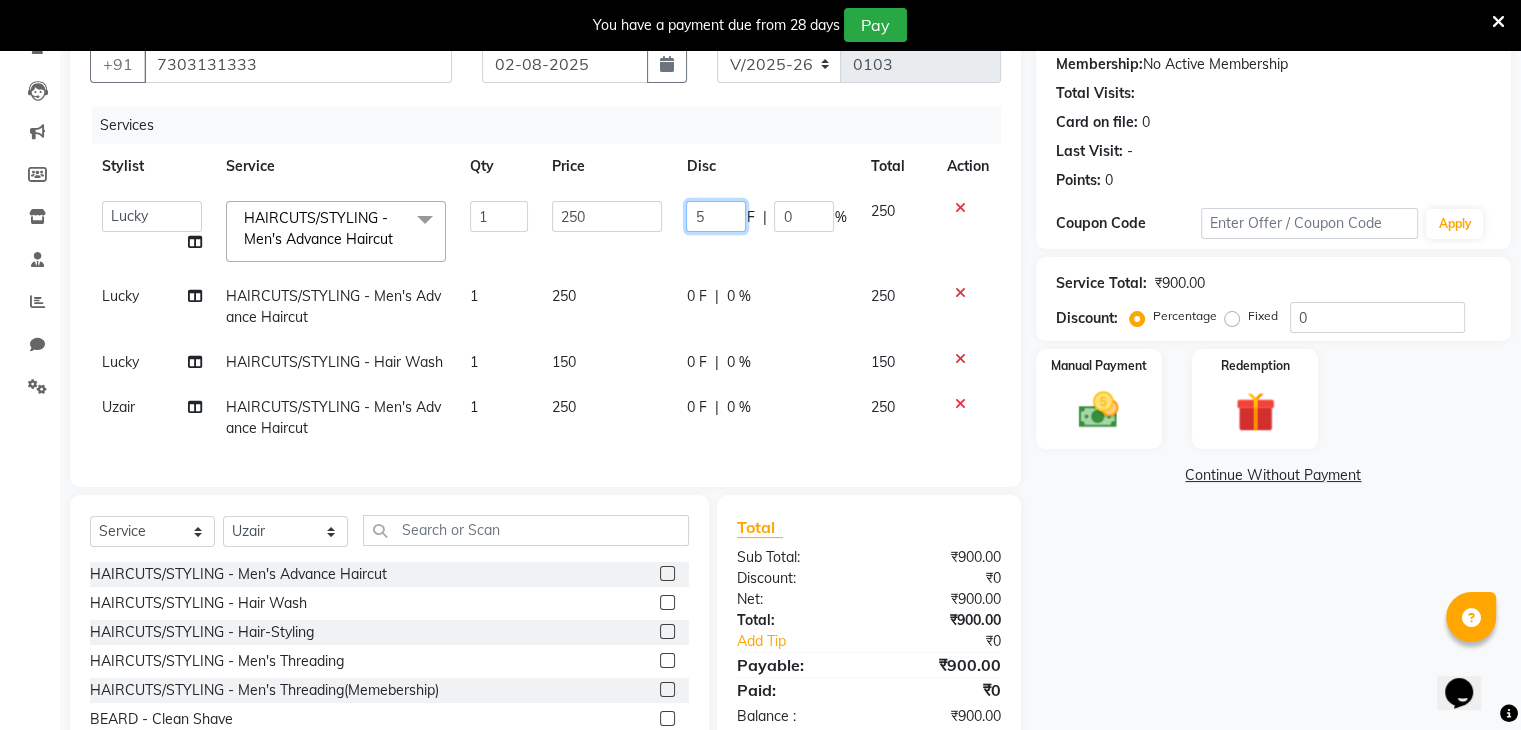 type on "50" 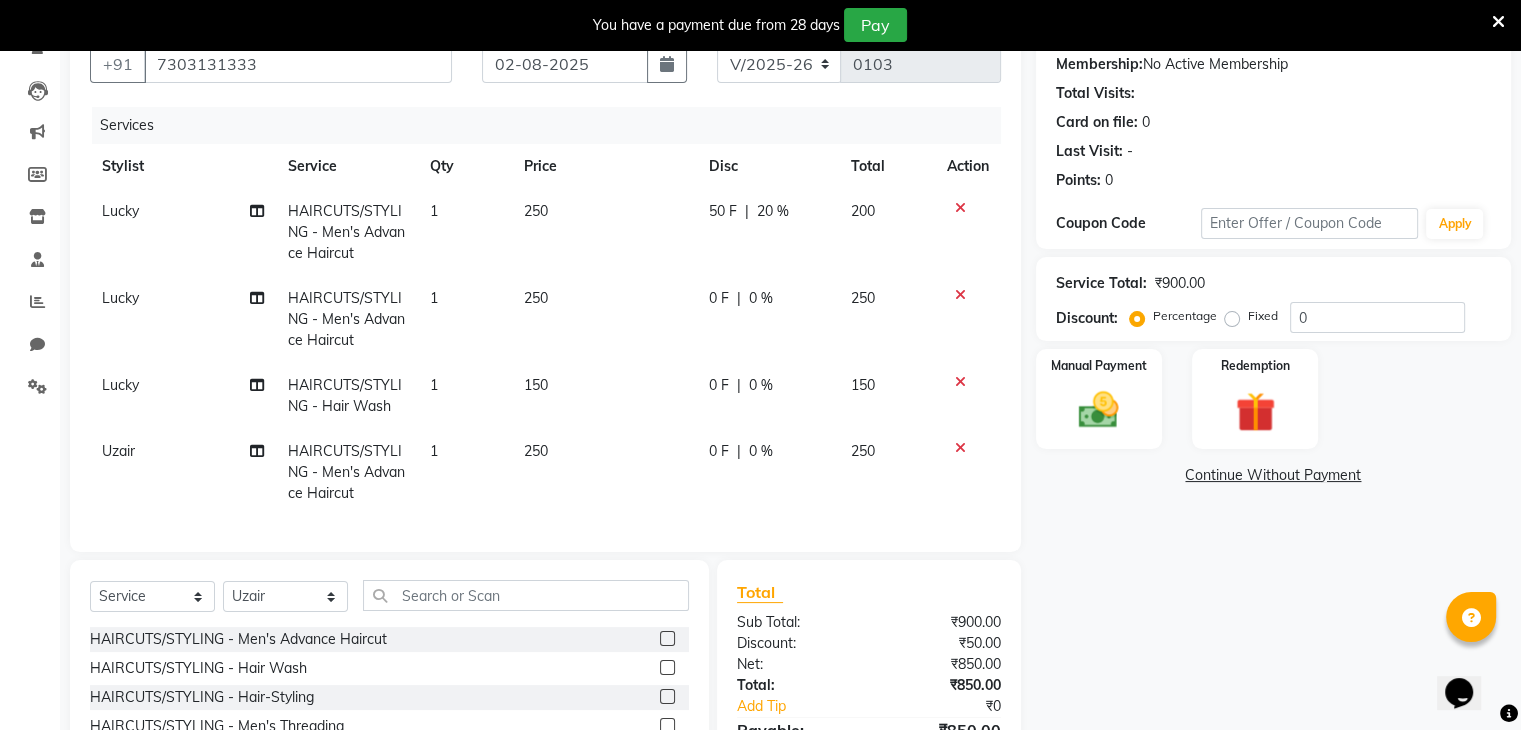 click on "0 F | 0 %" 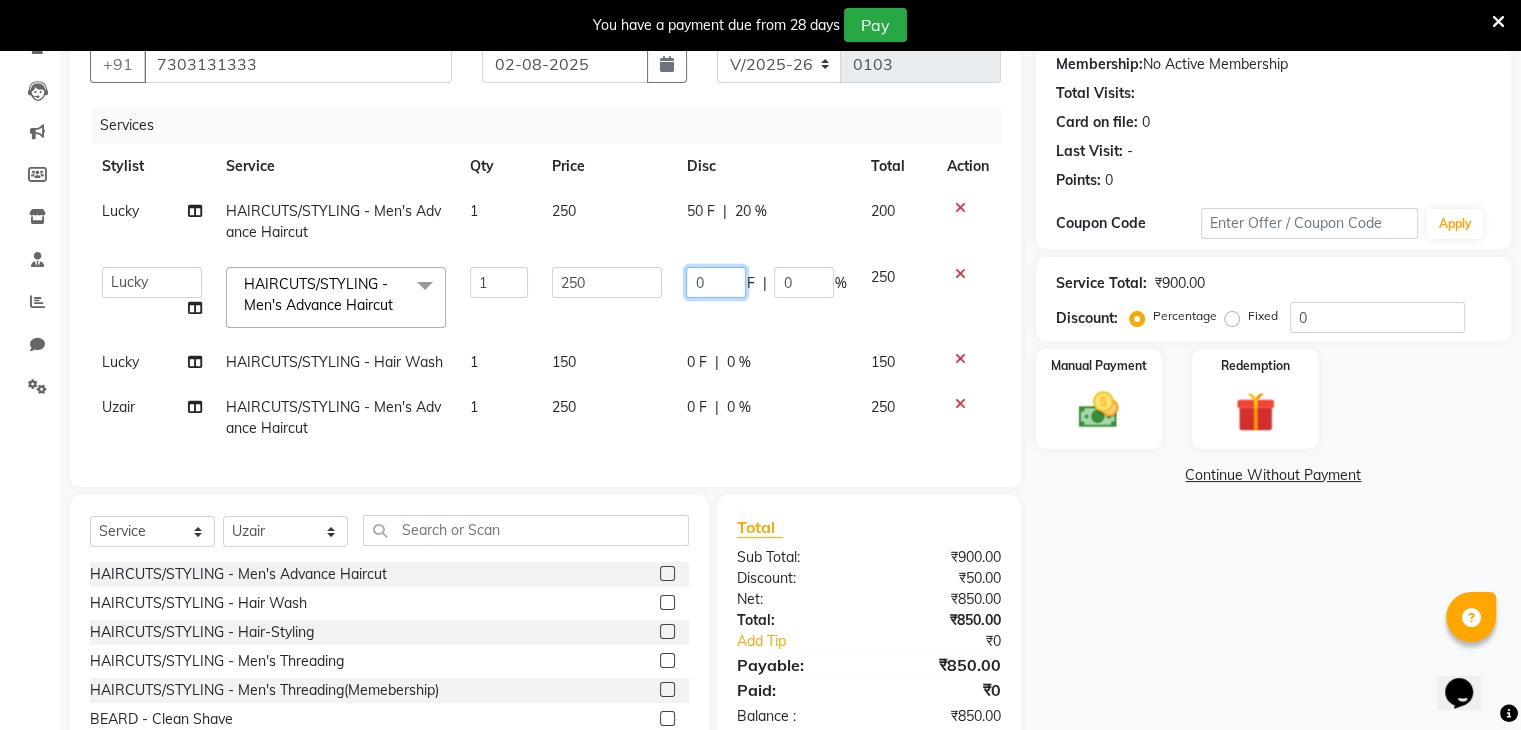 click on "0" 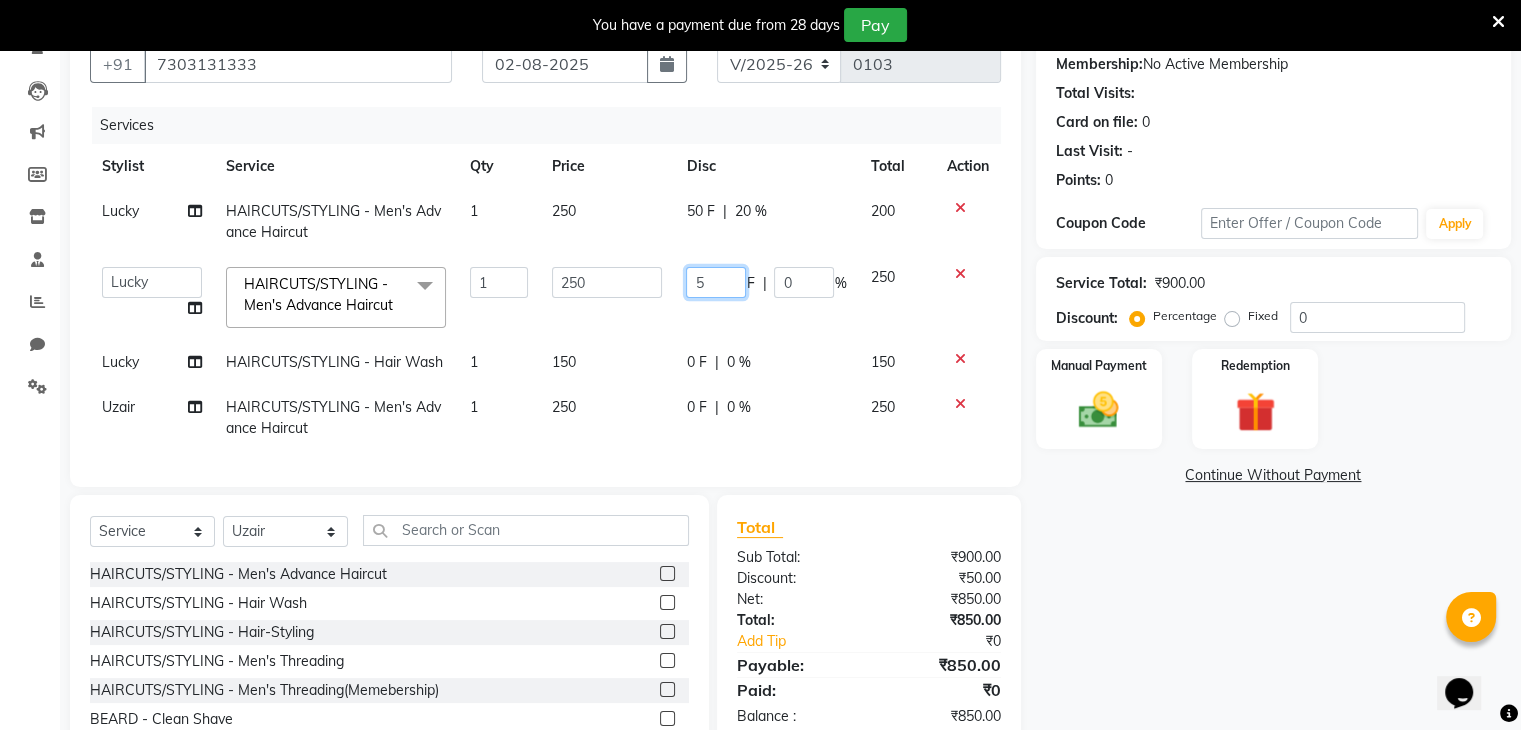 type on "50" 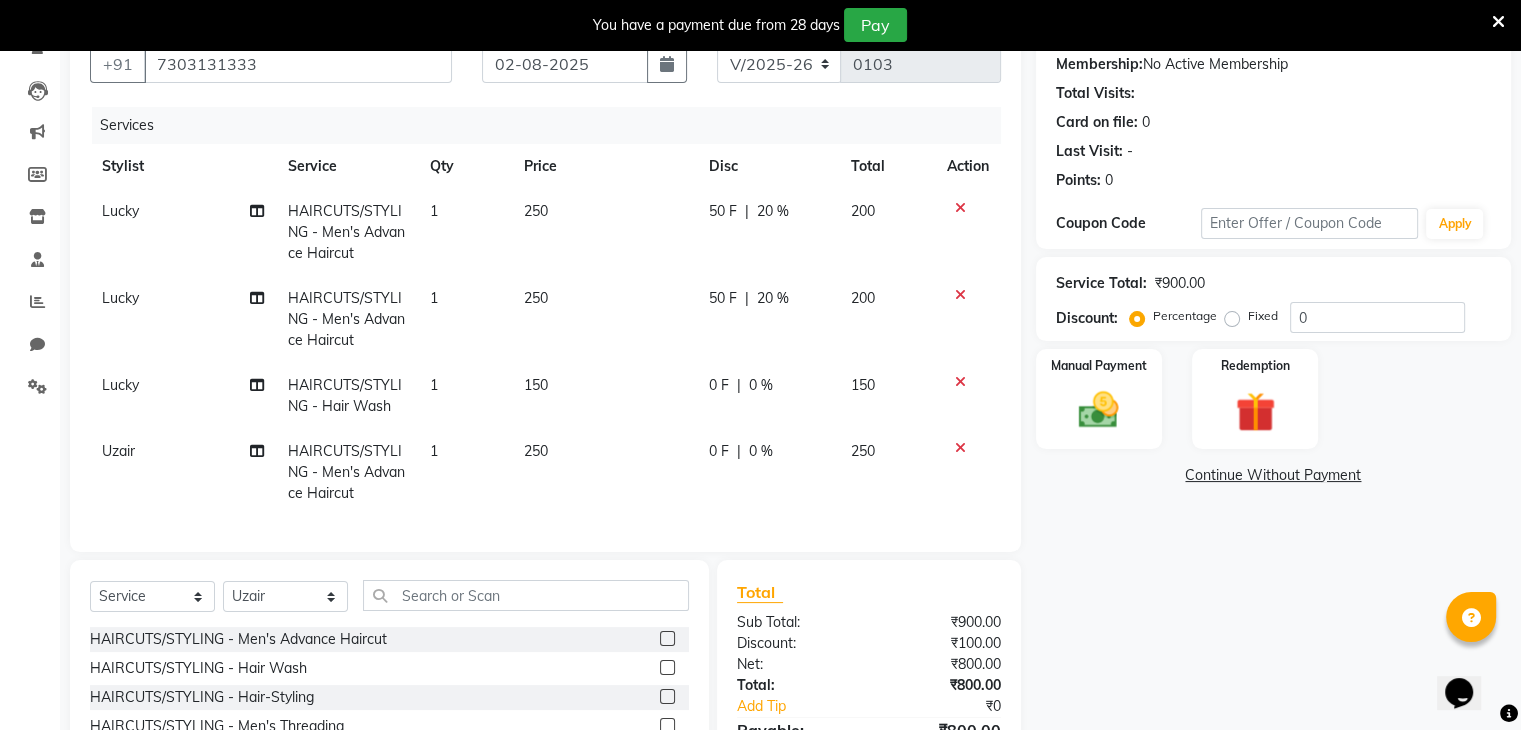 click on "[FIRST] HAIRCUTS/STYLING - Men's Advance Haircut 1 250 50 F | 20 % 200 [FIRST] HAIRCUTS/STYLING - Men's Advance Haircut 1 250 50 F | 20 % 200 [FIRST] HAIRCUTS/STYLING - Hair Wash 1 150 0 F | 0 % 150 [FIRST] HAIRCUTS/STYLING - Men's Advance Haircut 1 250 0 F | 0 % 250" 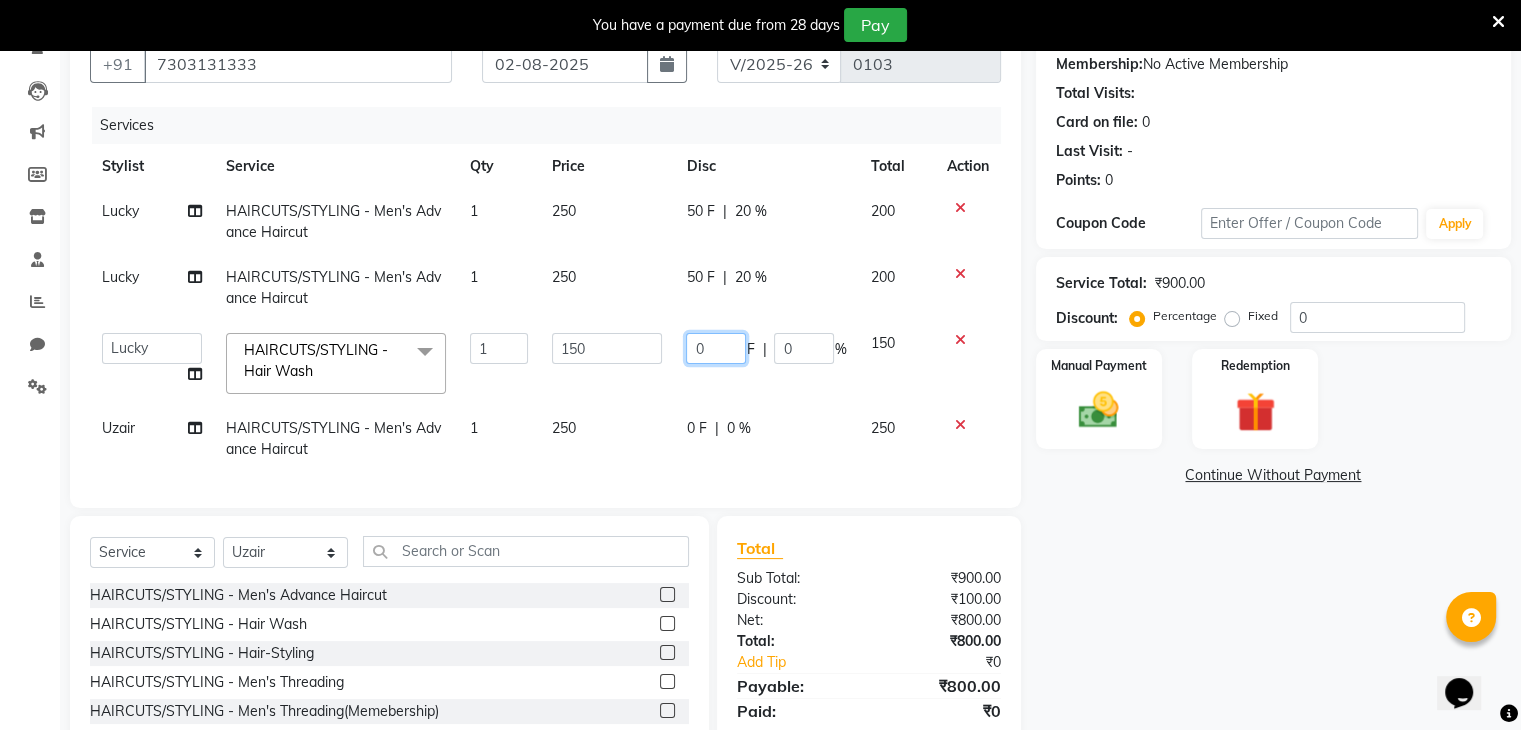 click on "0" 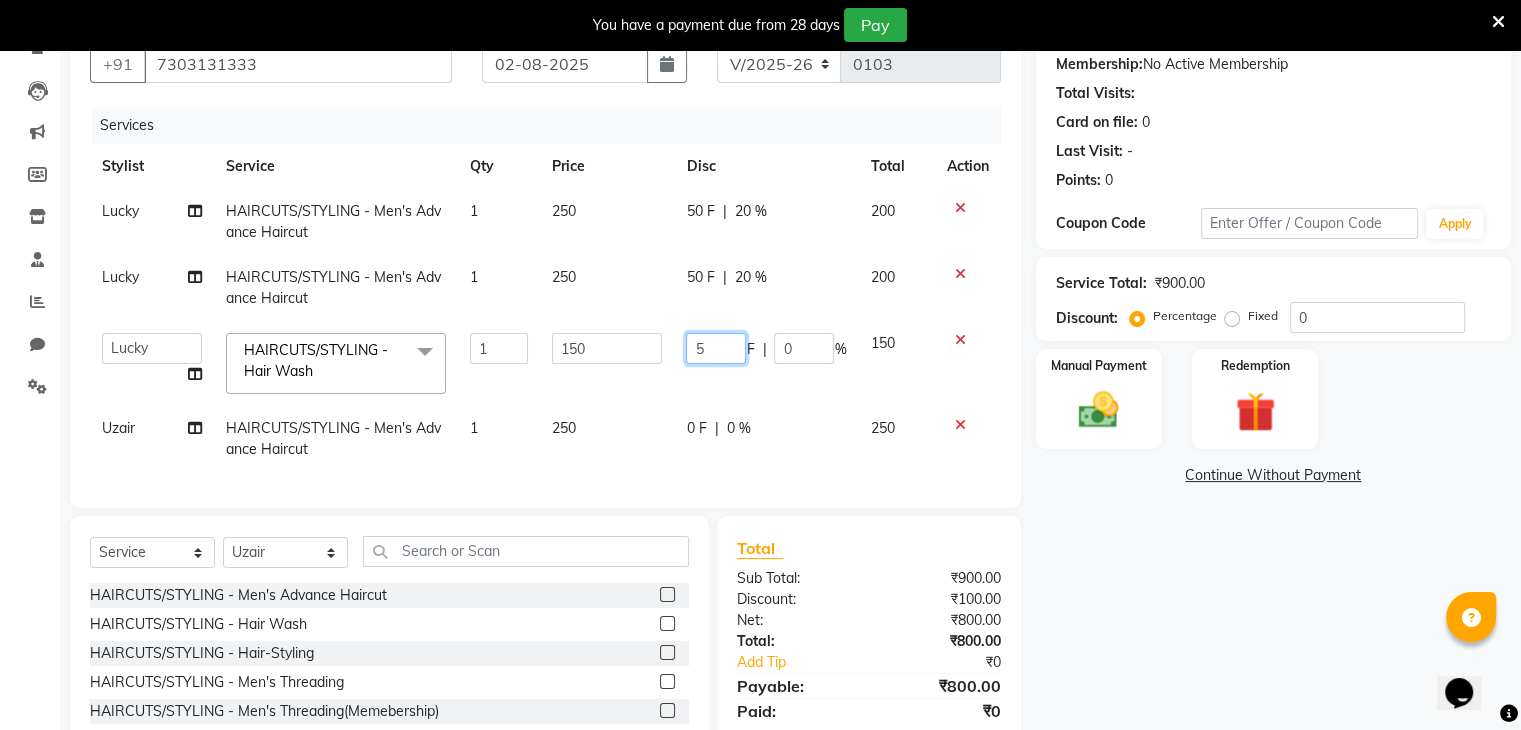 type on "50" 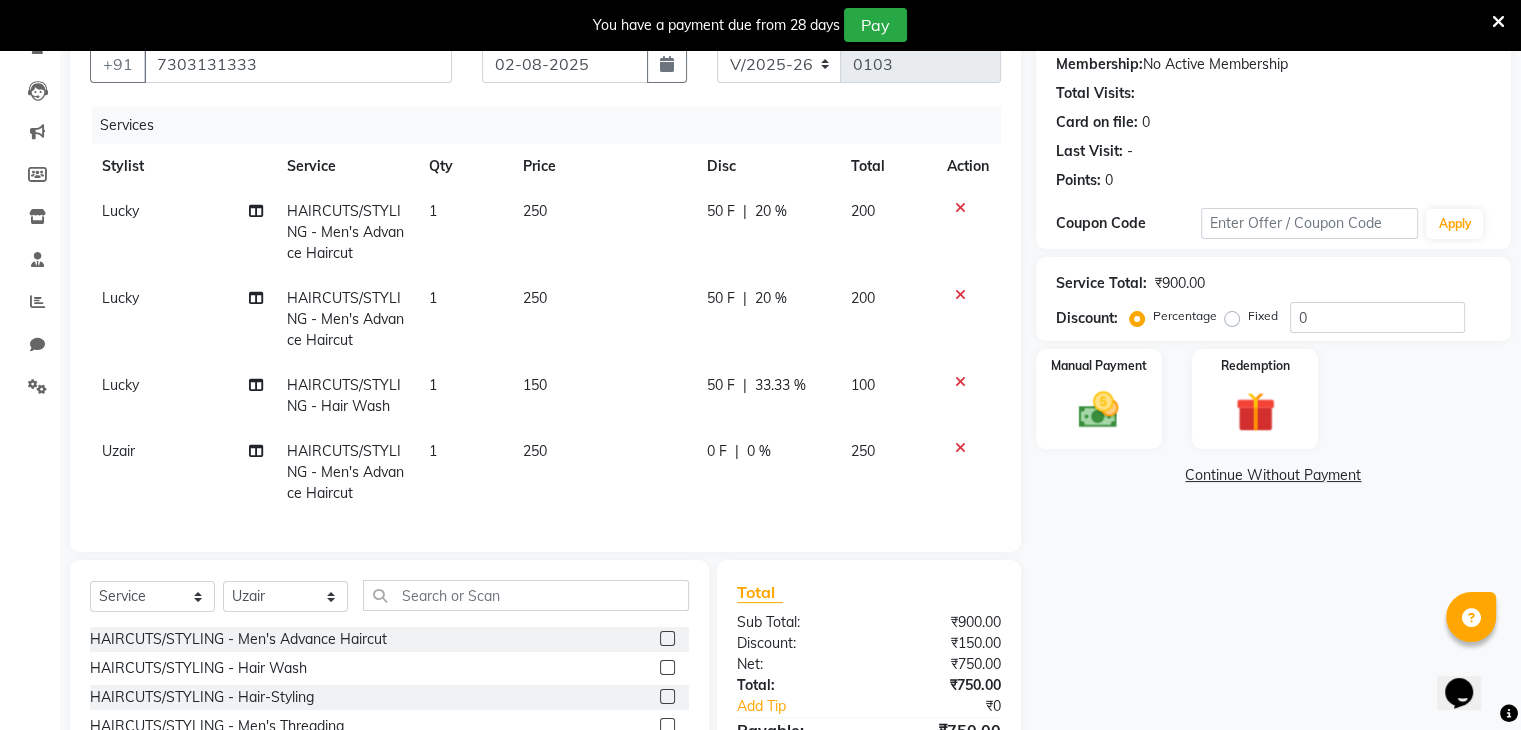 click on "0 F | 0 %" 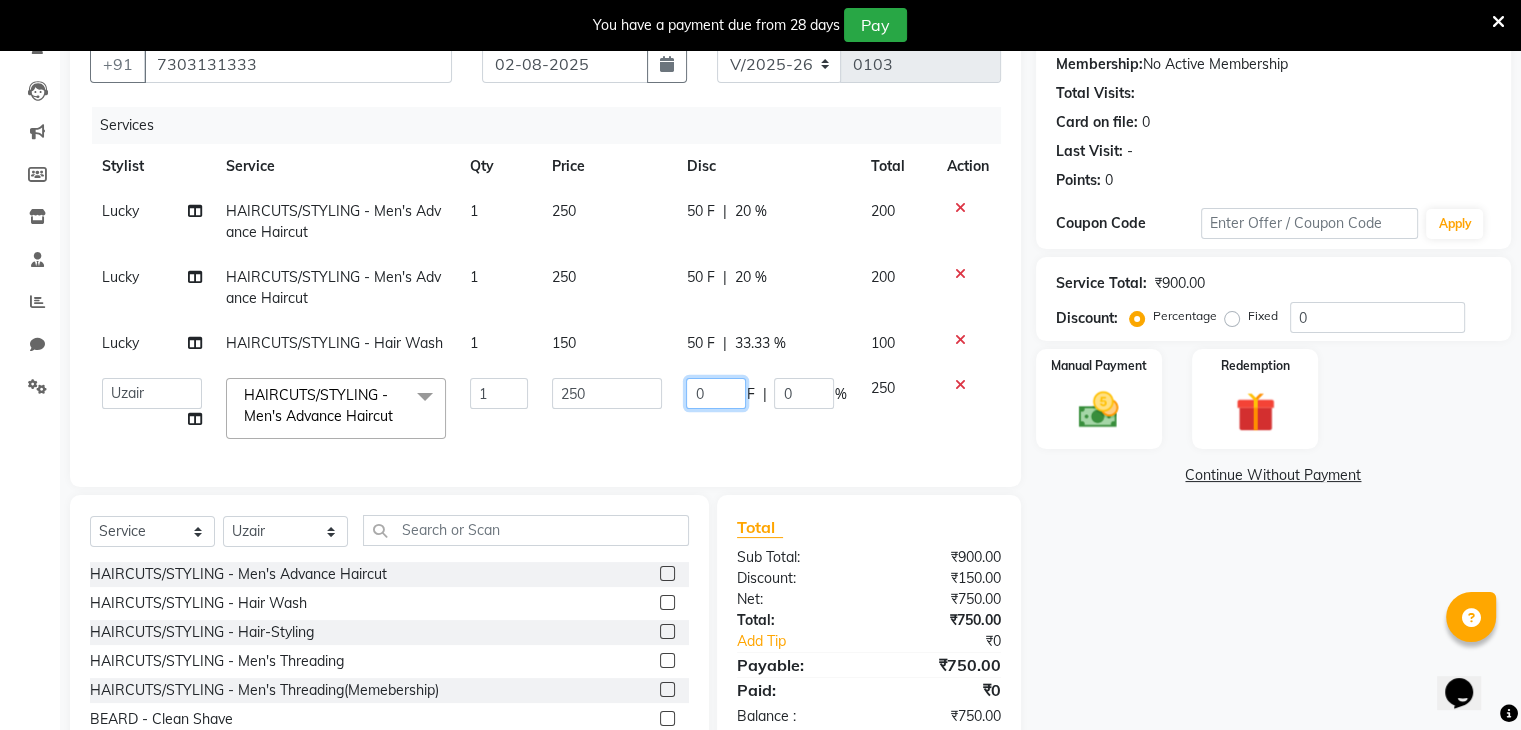 click on "0" 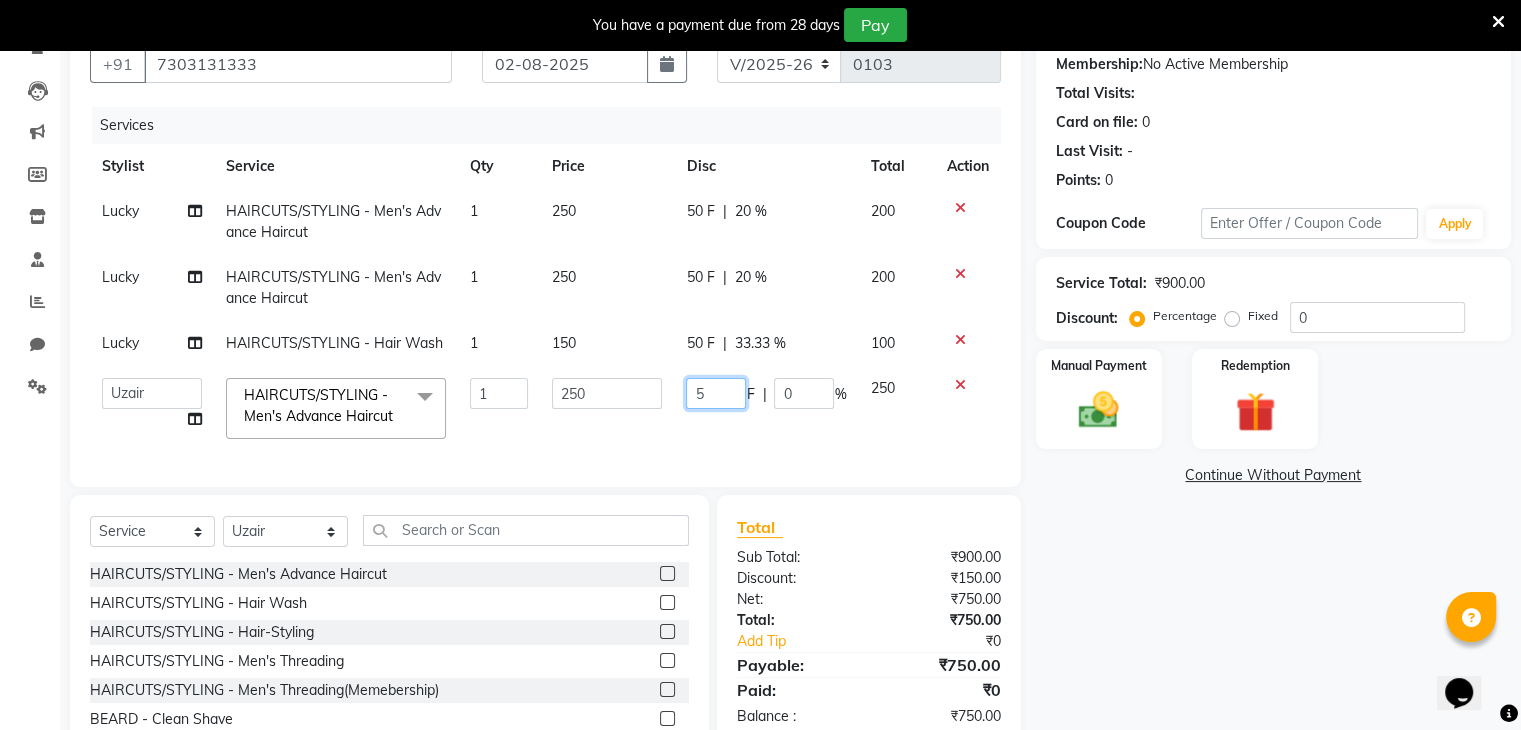 type on "50" 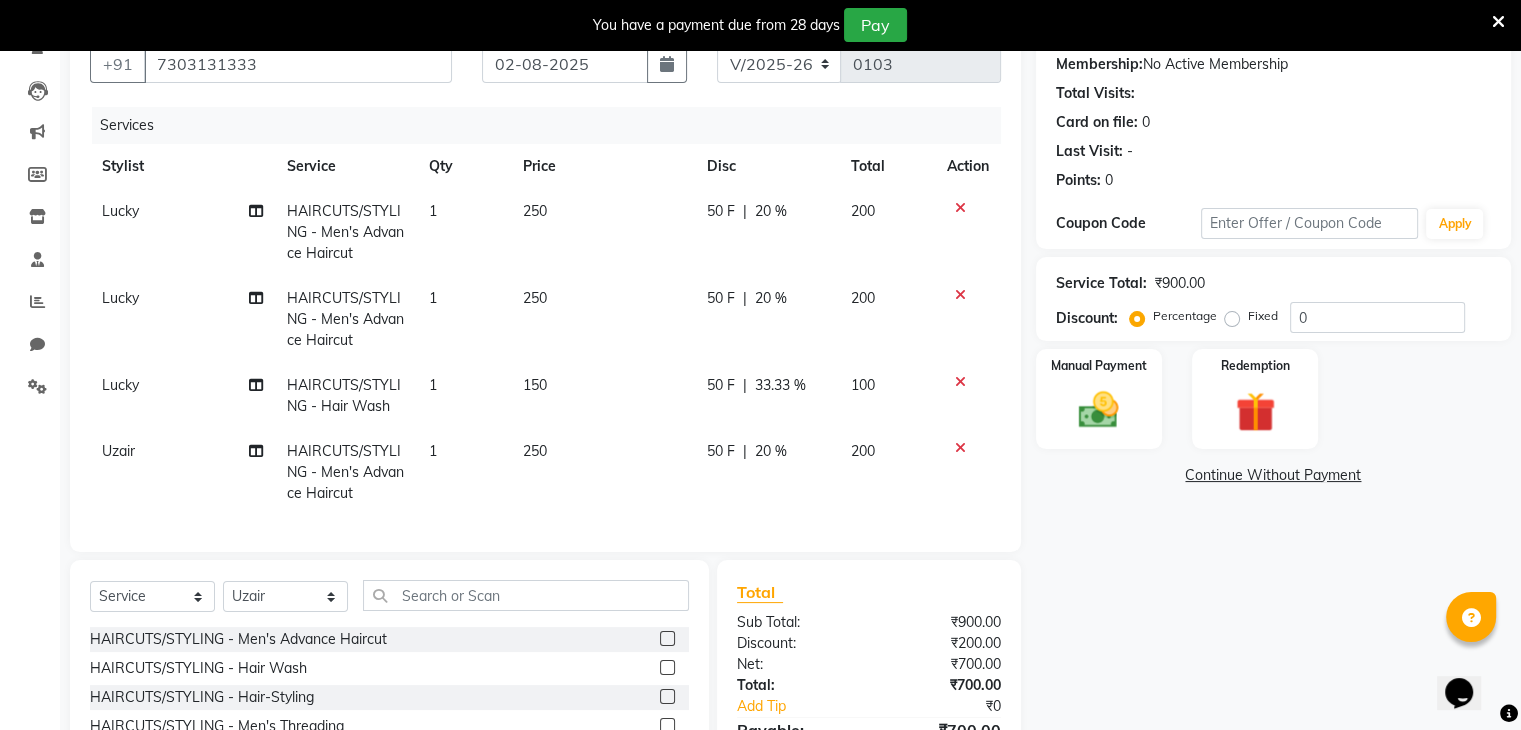 click on "Name: [FIRST] Membership: No Active Membership Total Visits: Card on file: 0 Last Visit: - Points: 0 Coupon Code Apply Service Total: ₹900.00 Discount: Percentage Fixed 0 Manual Payment Redemption Continue Without Payment" 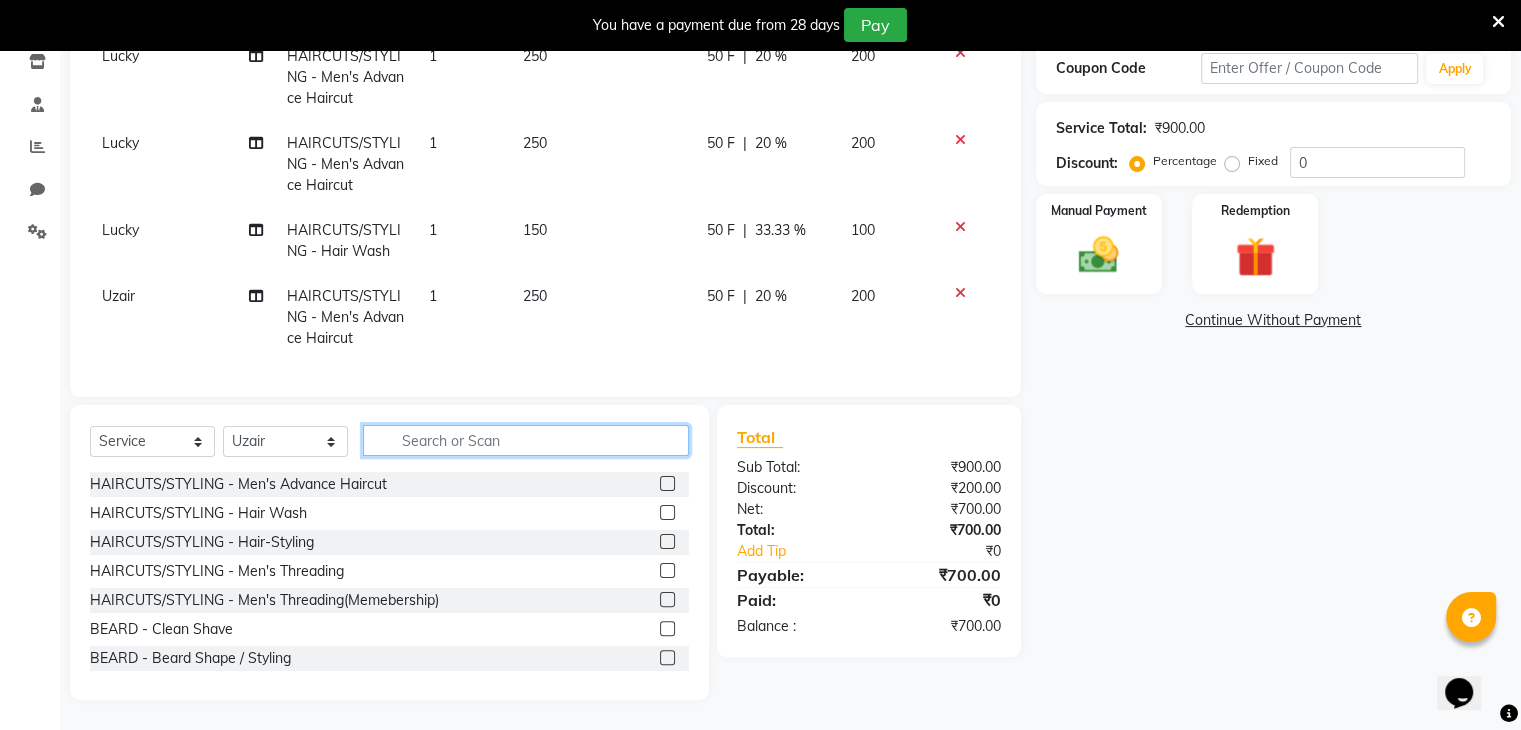 click 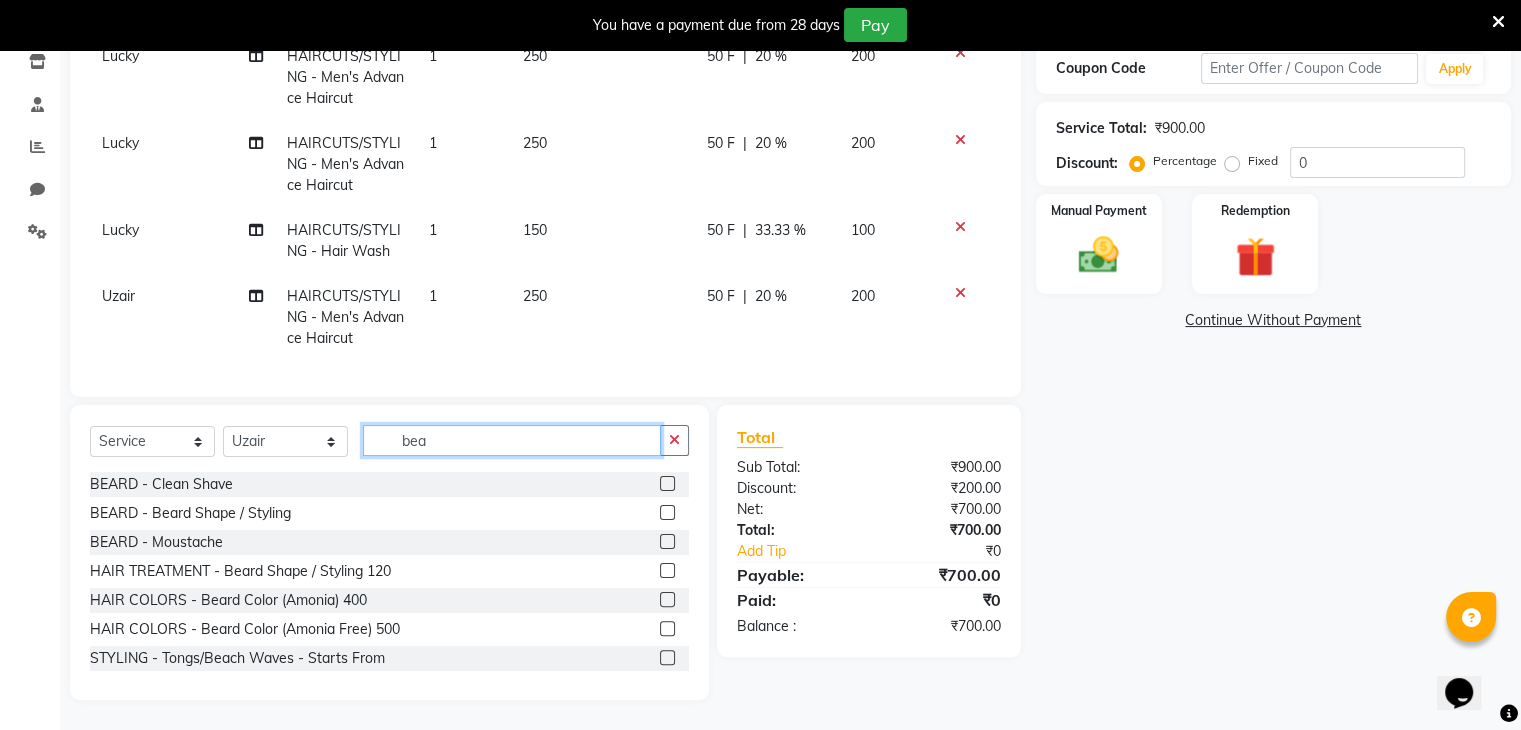 type on "bea" 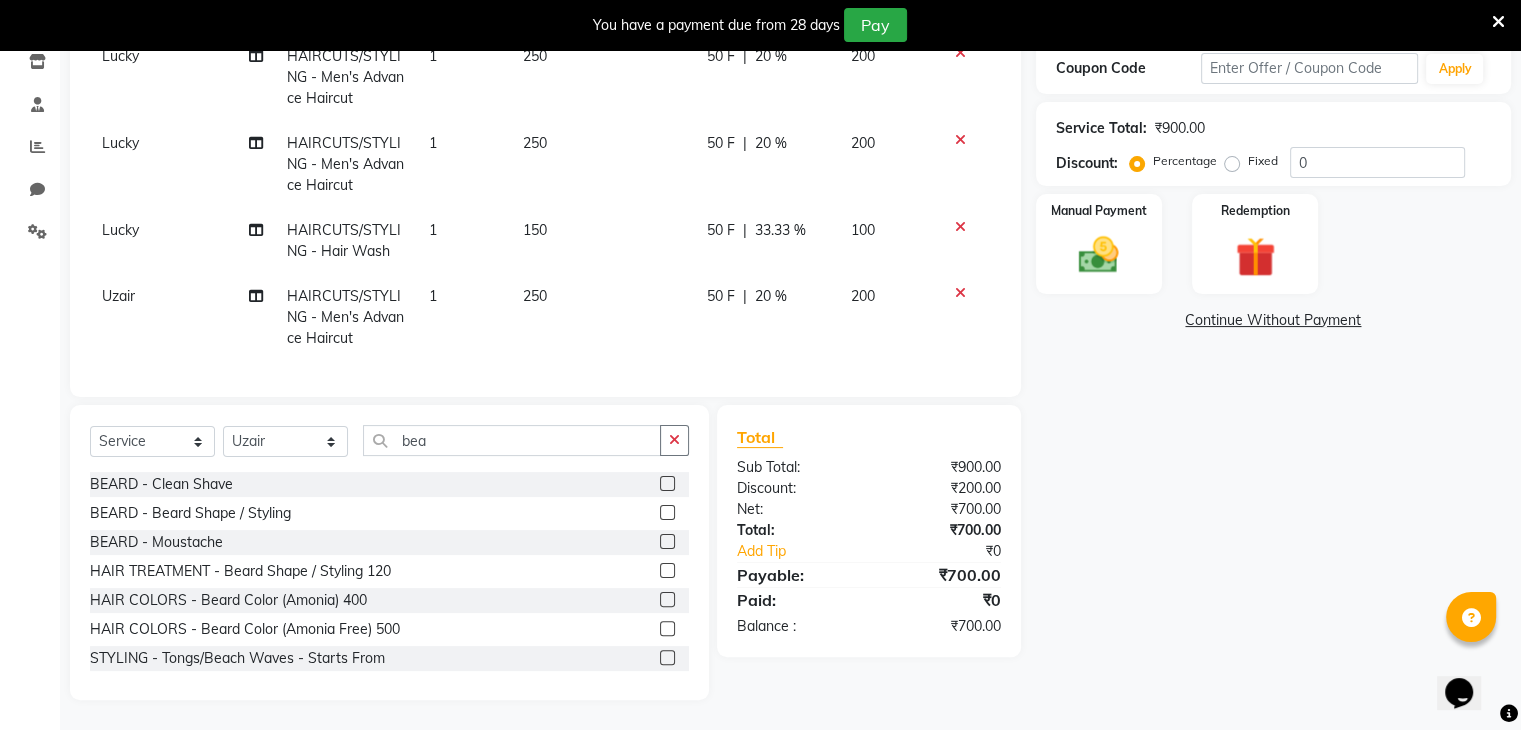 click 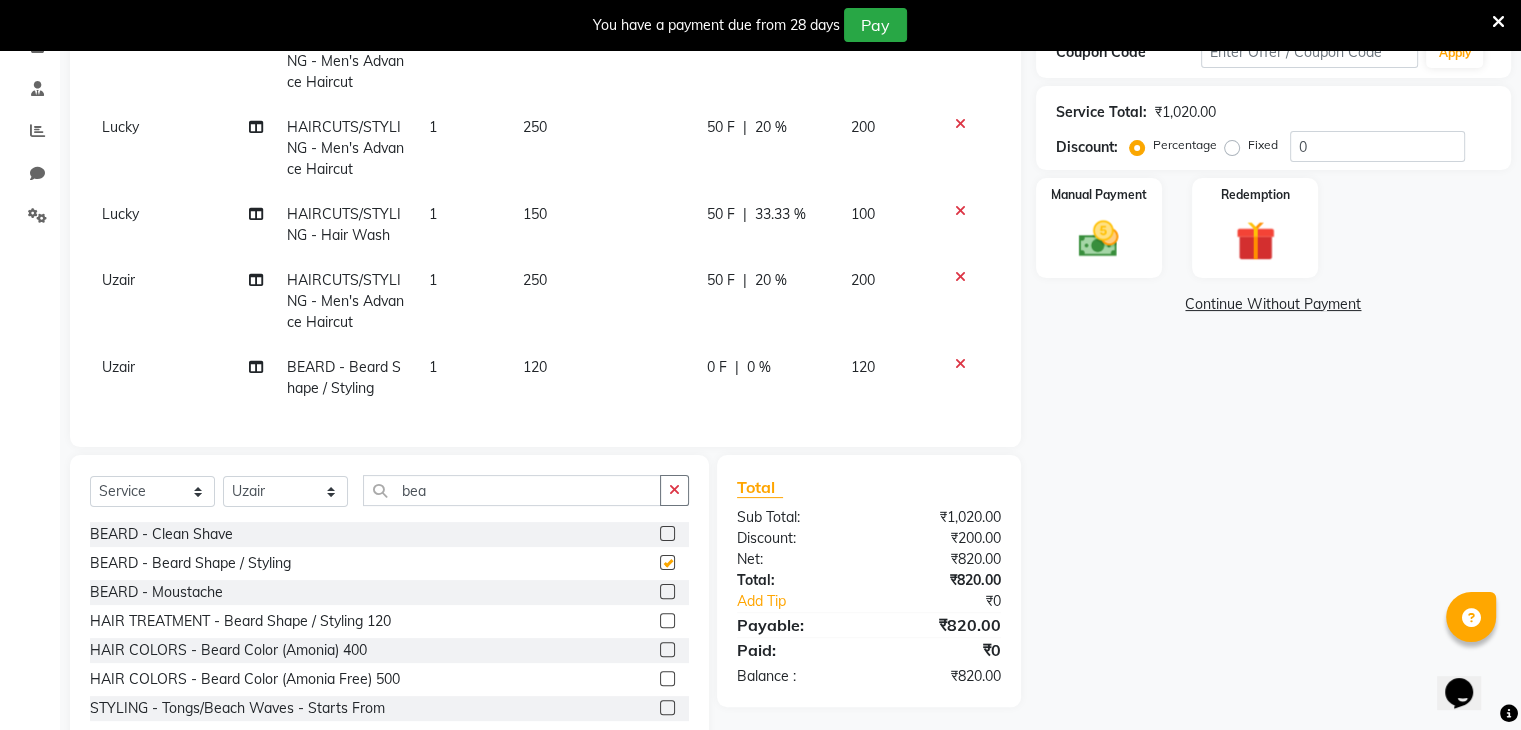checkbox on "false" 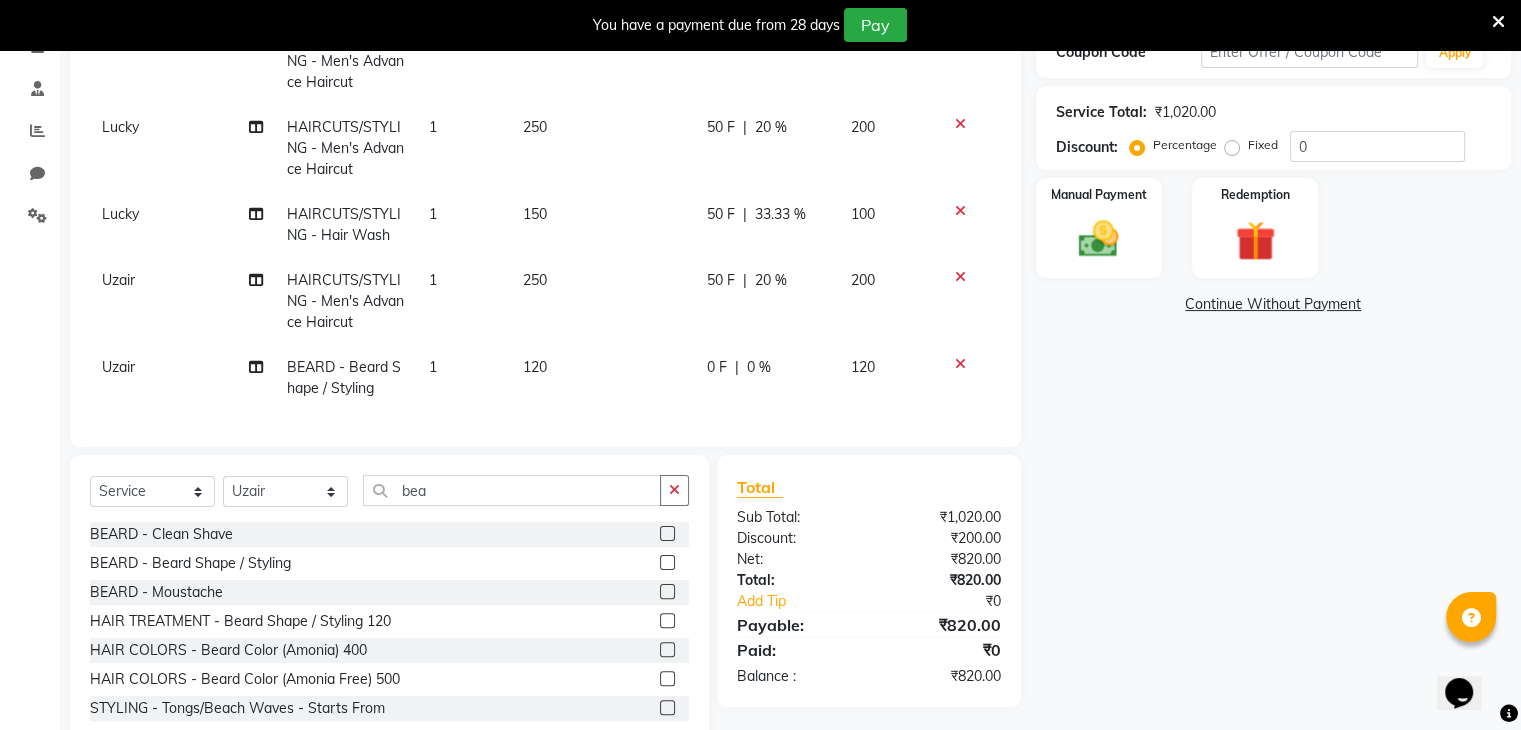 click on "0 F | 0 %" 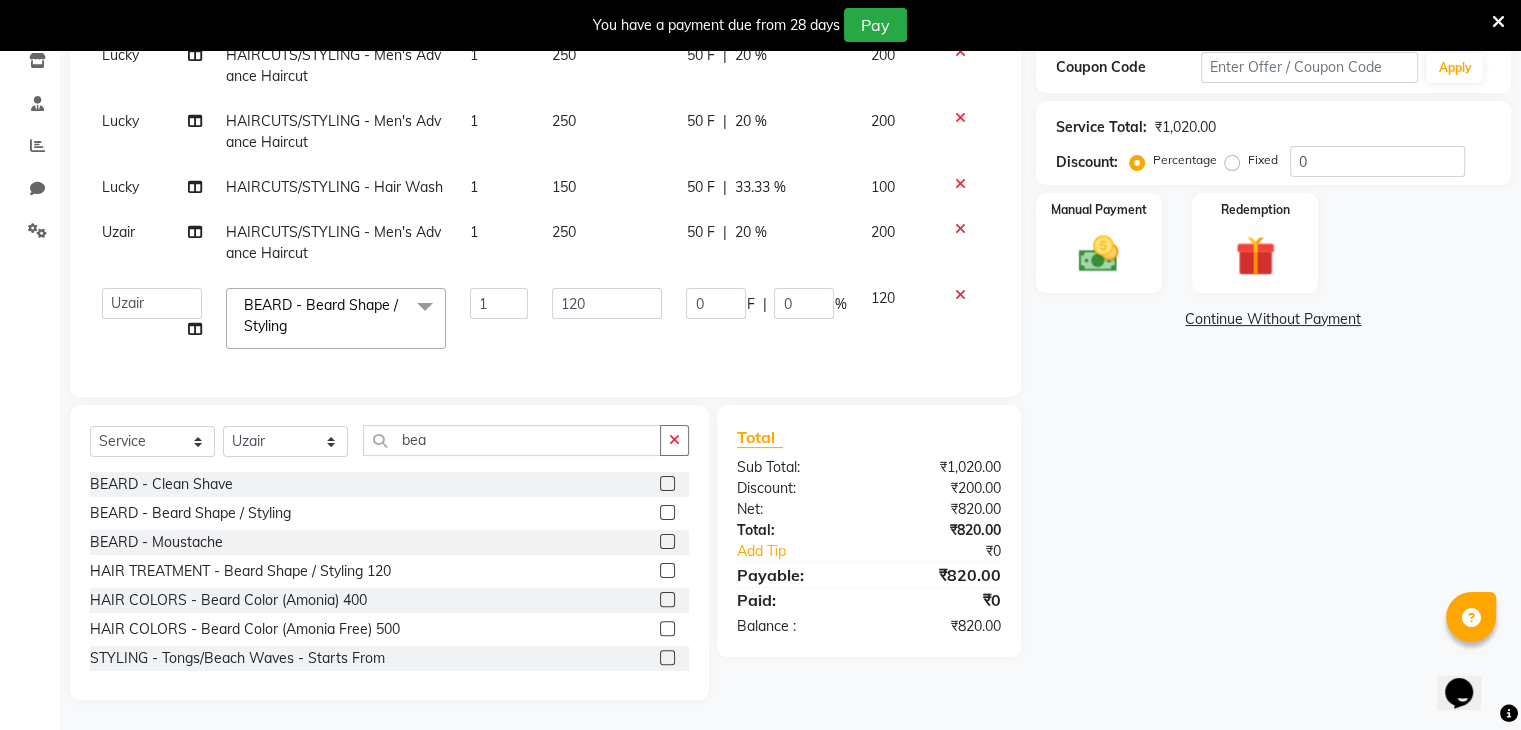 scroll, scrollTop: 362, scrollLeft: 0, axis: vertical 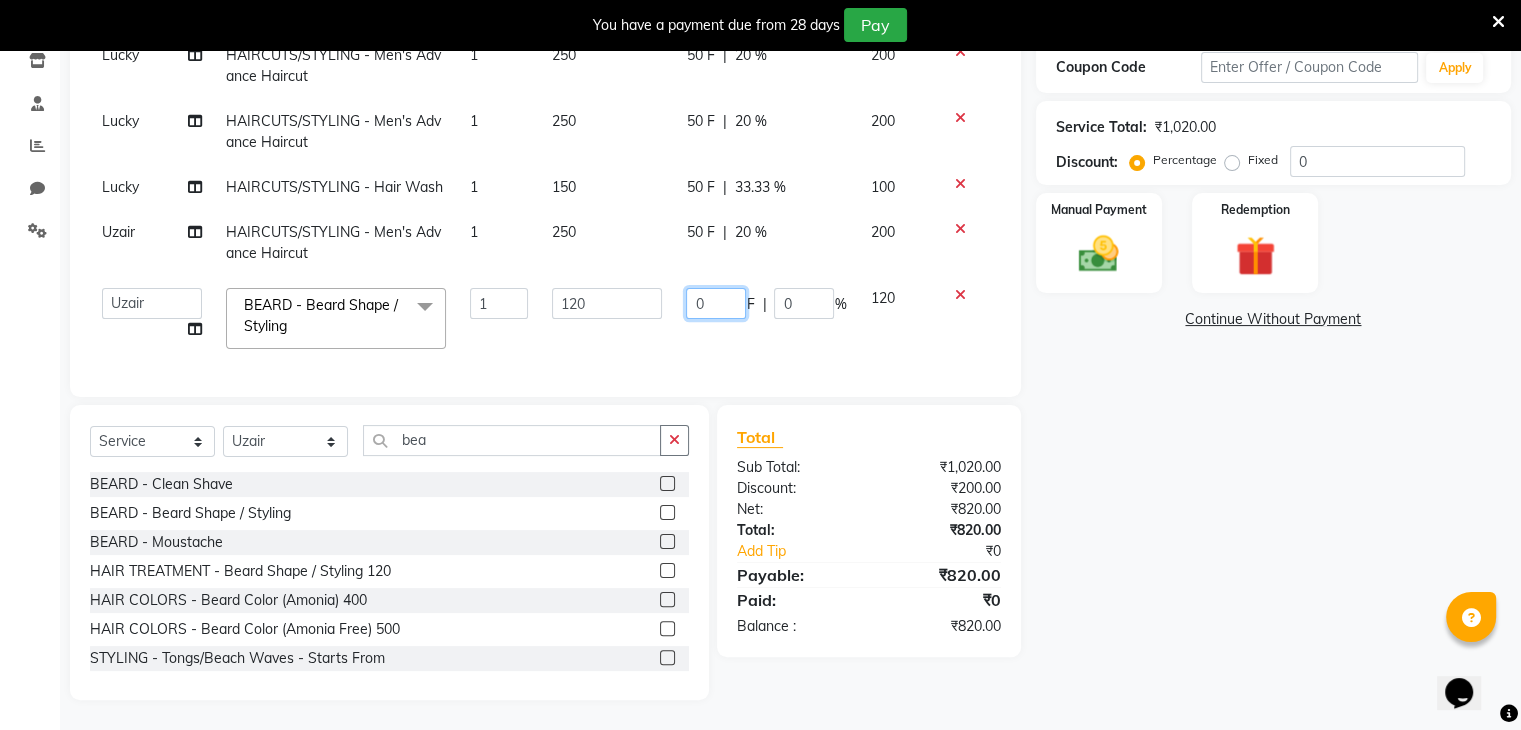 click on "0" 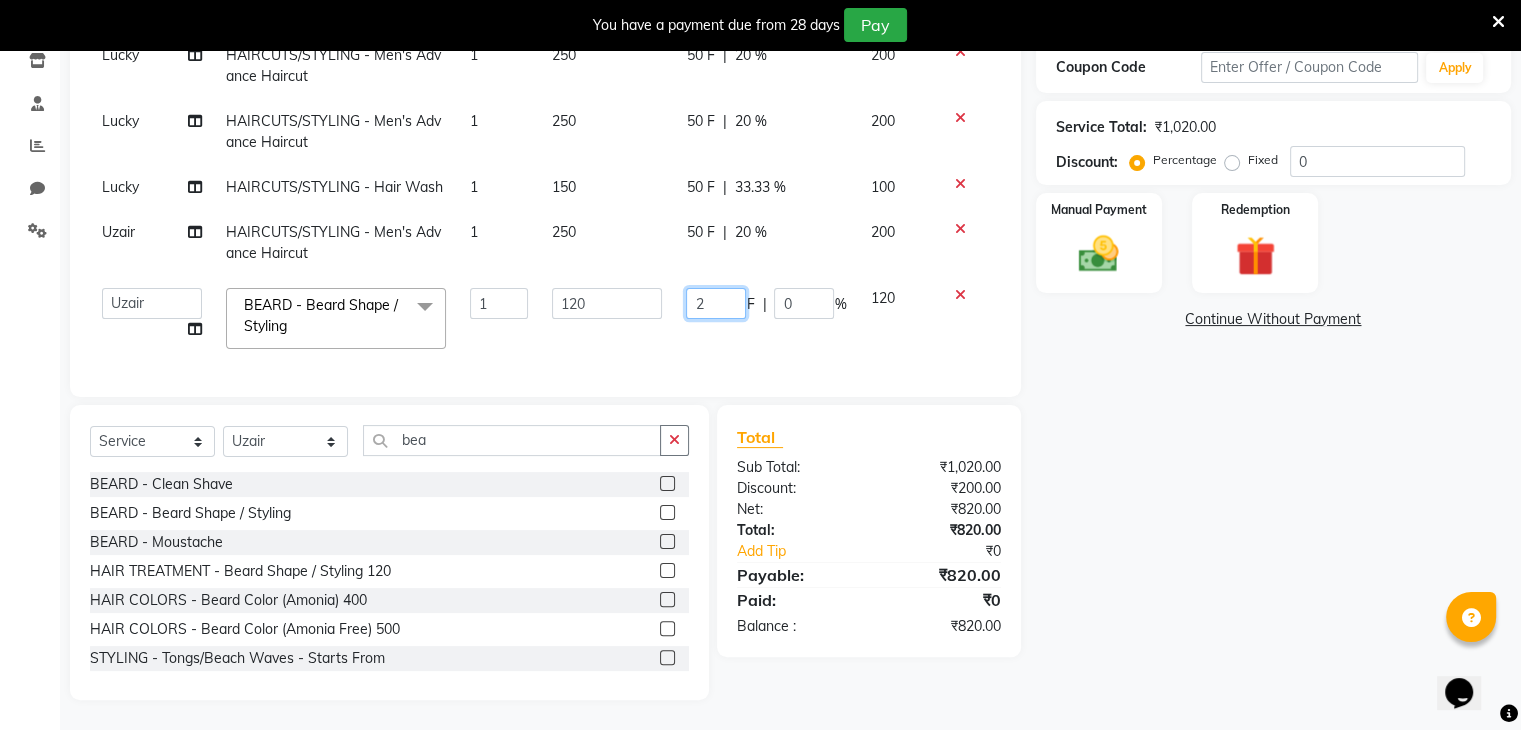 type on "20" 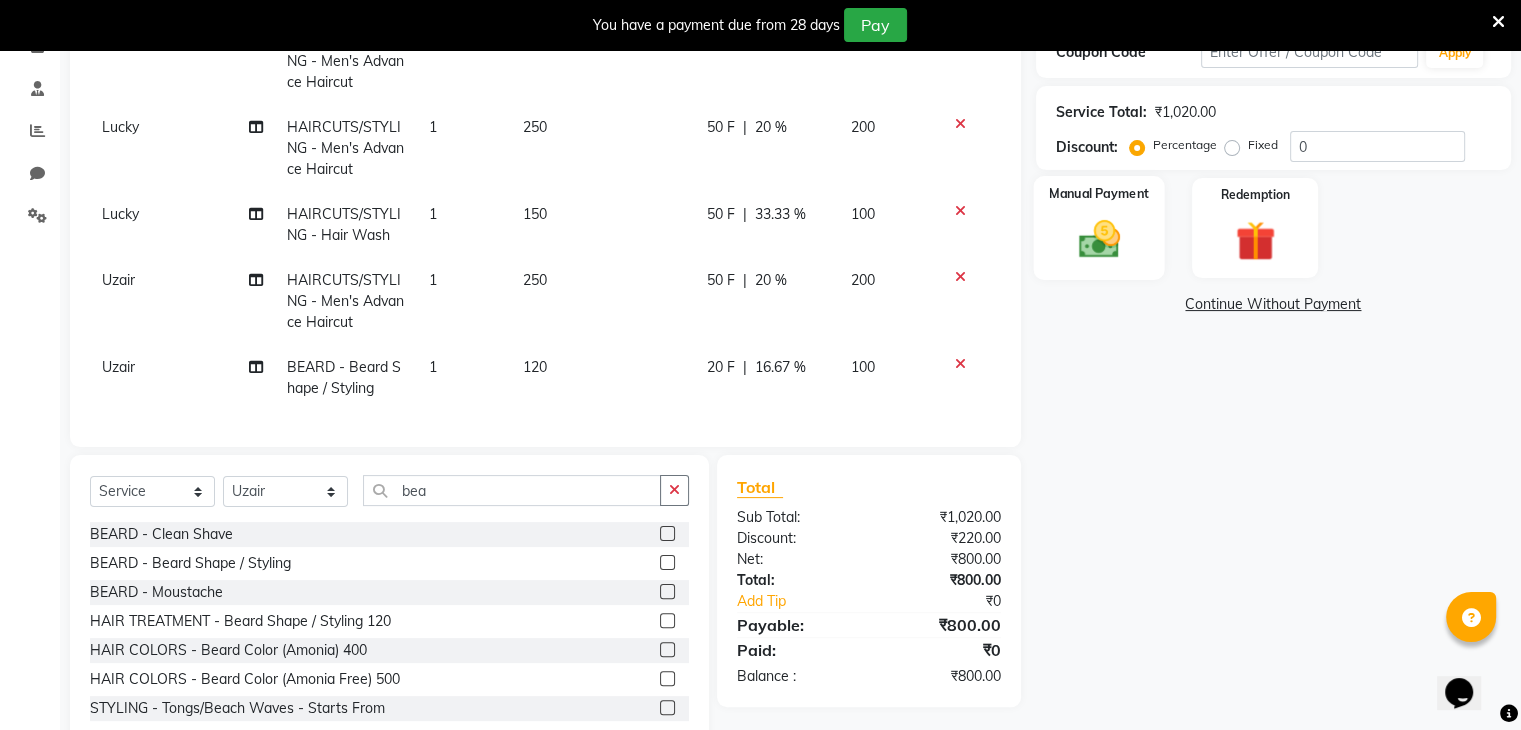 click 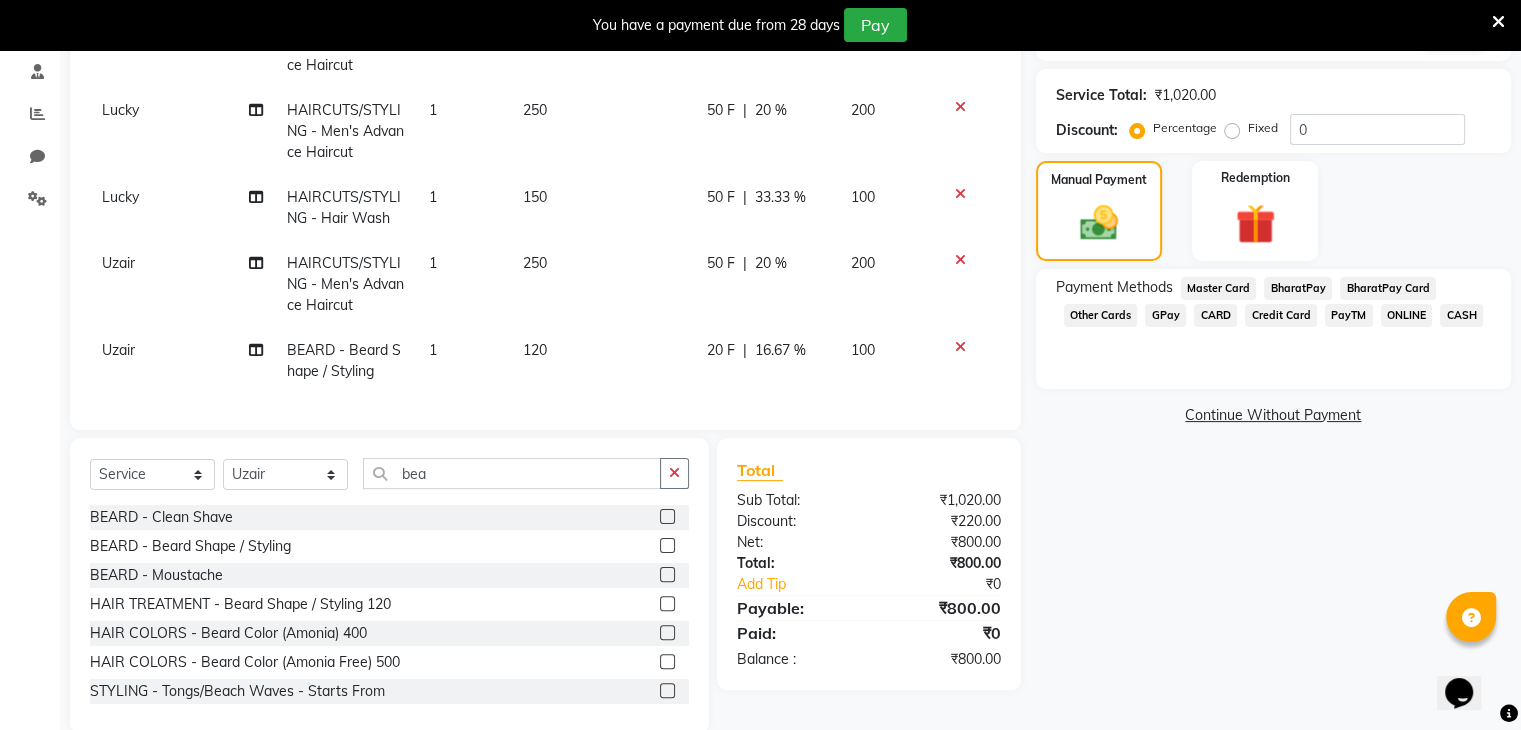 scroll, scrollTop: 378, scrollLeft: 0, axis: vertical 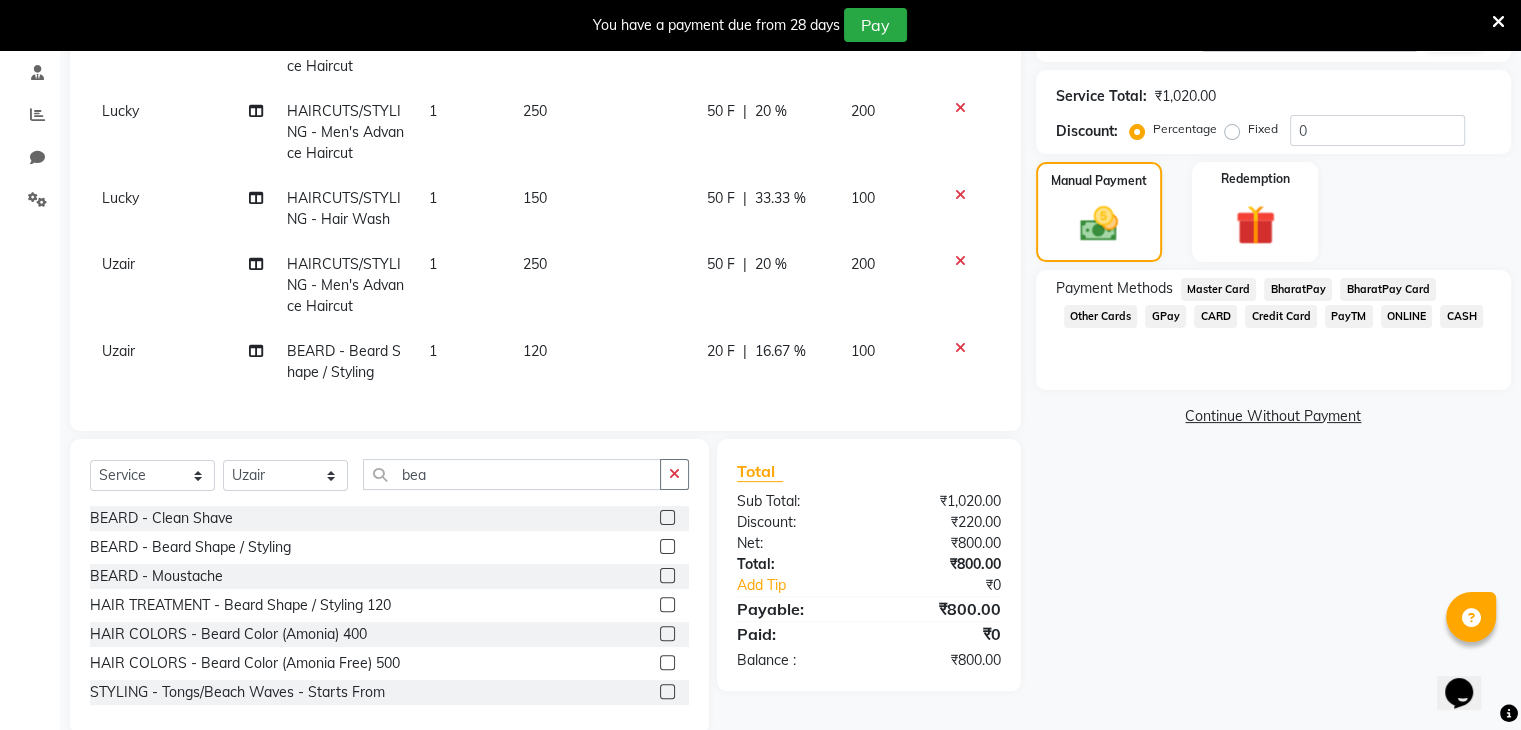 click on "CASH" 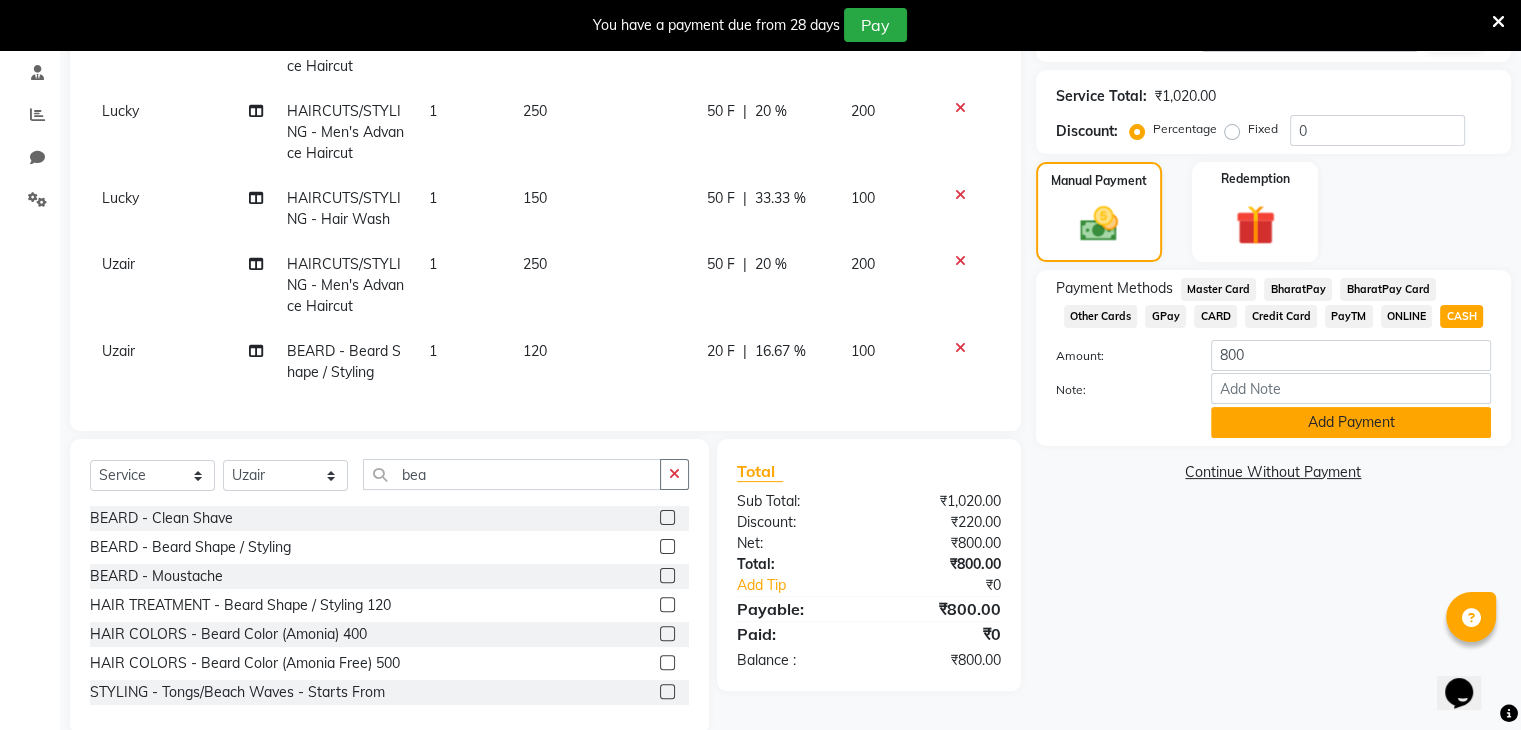 click on "Add Payment" 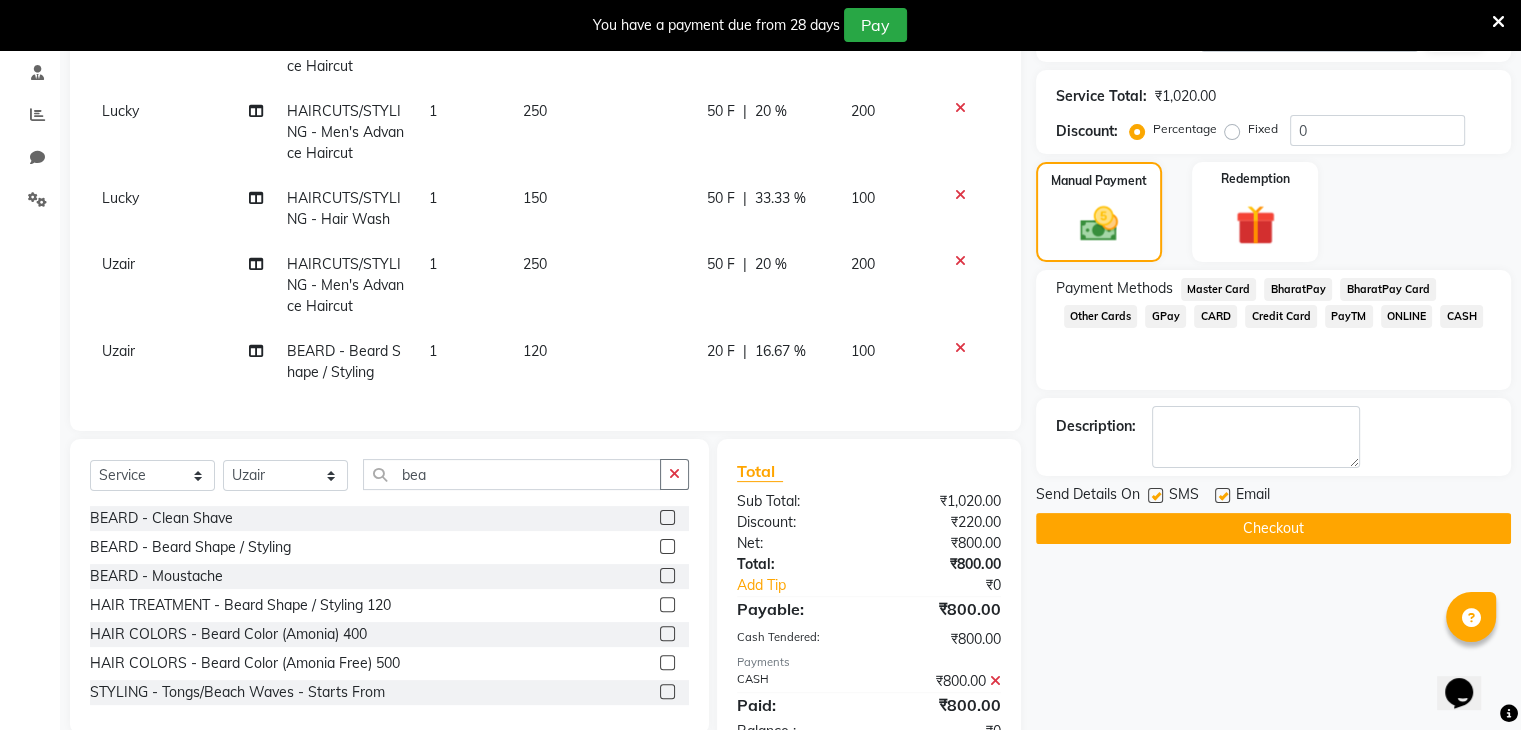 click on "Checkout" 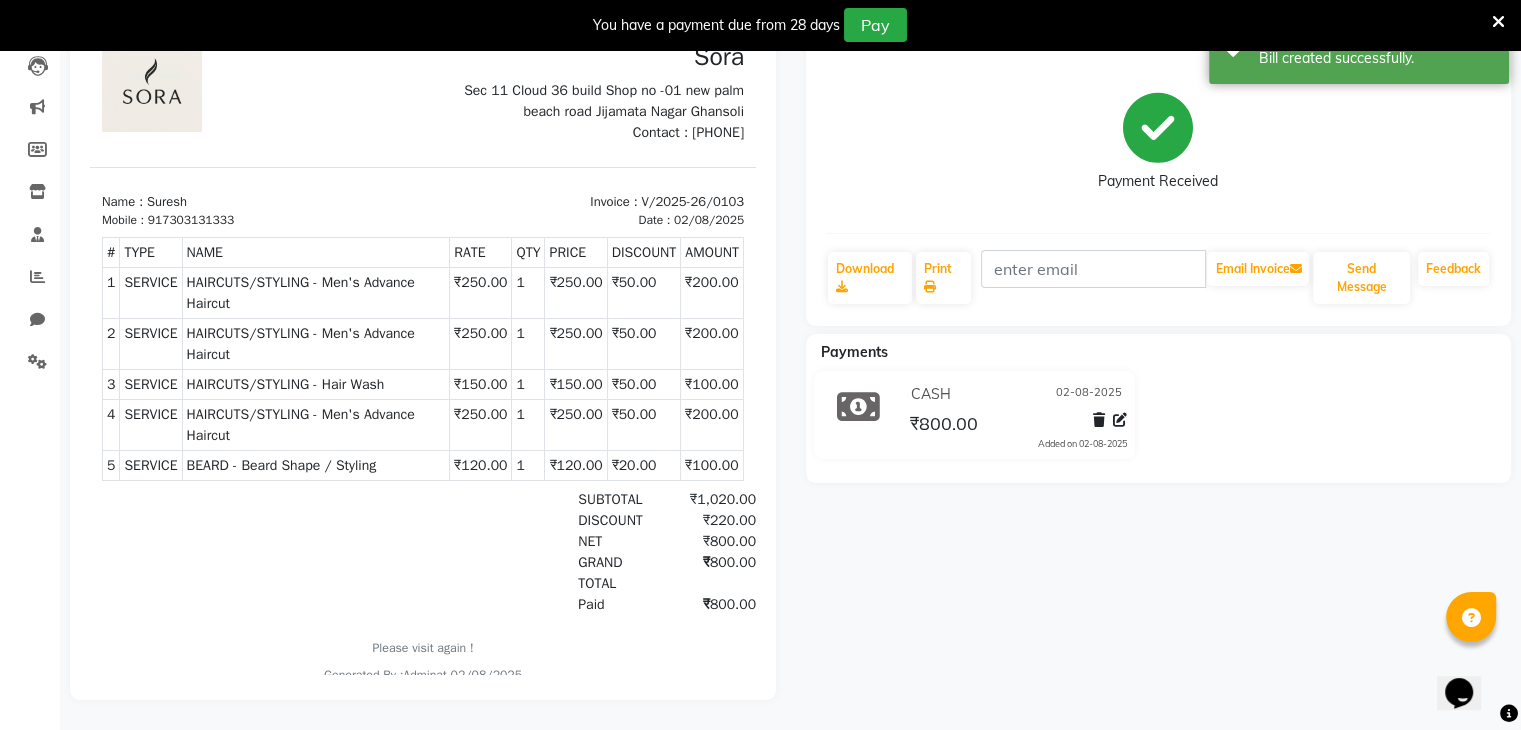 scroll, scrollTop: 0, scrollLeft: 0, axis: both 